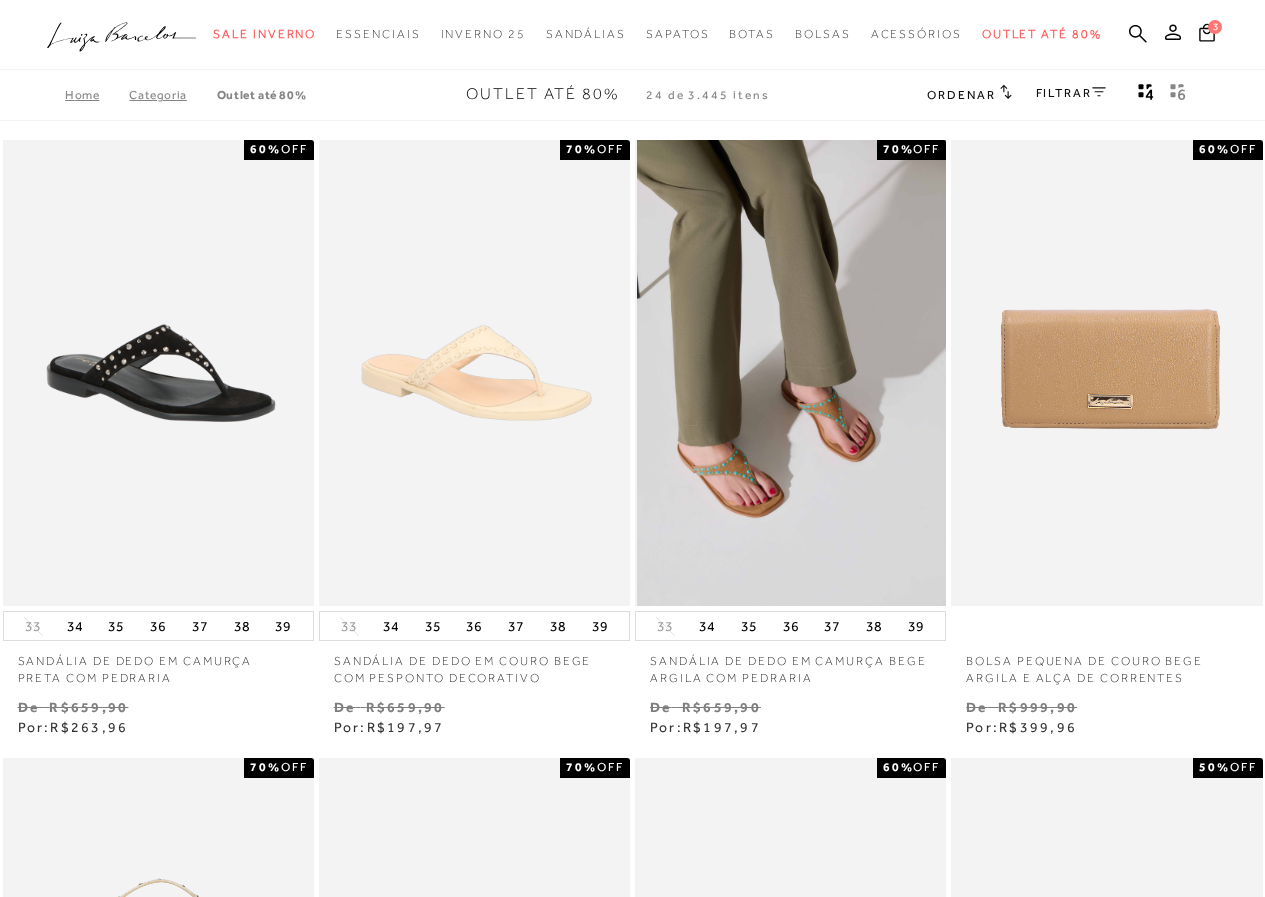scroll, scrollTop: 0, scrollLeft: 0, axis: both 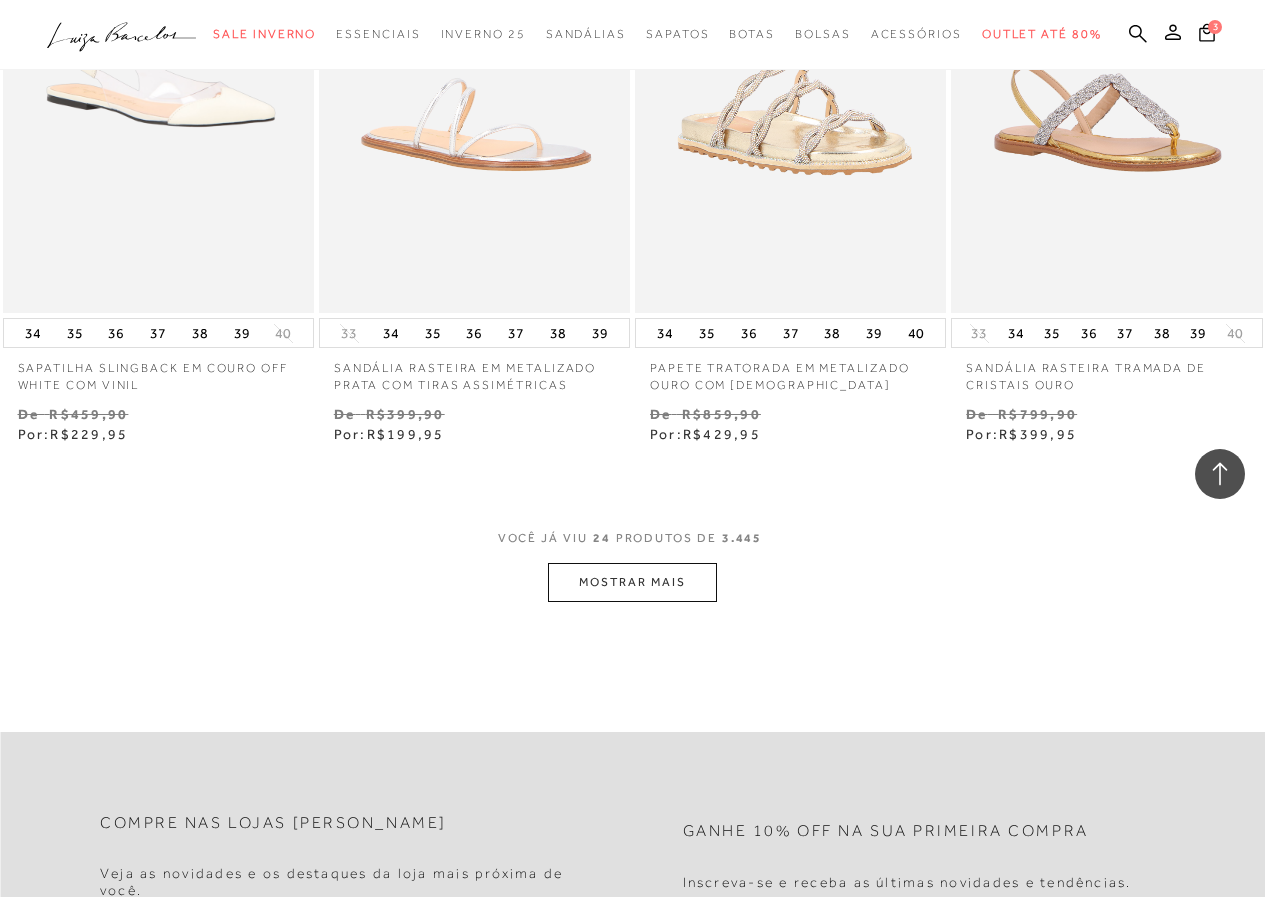 click on "MOSTRAR MAIS" at bounding box center (632, 582) 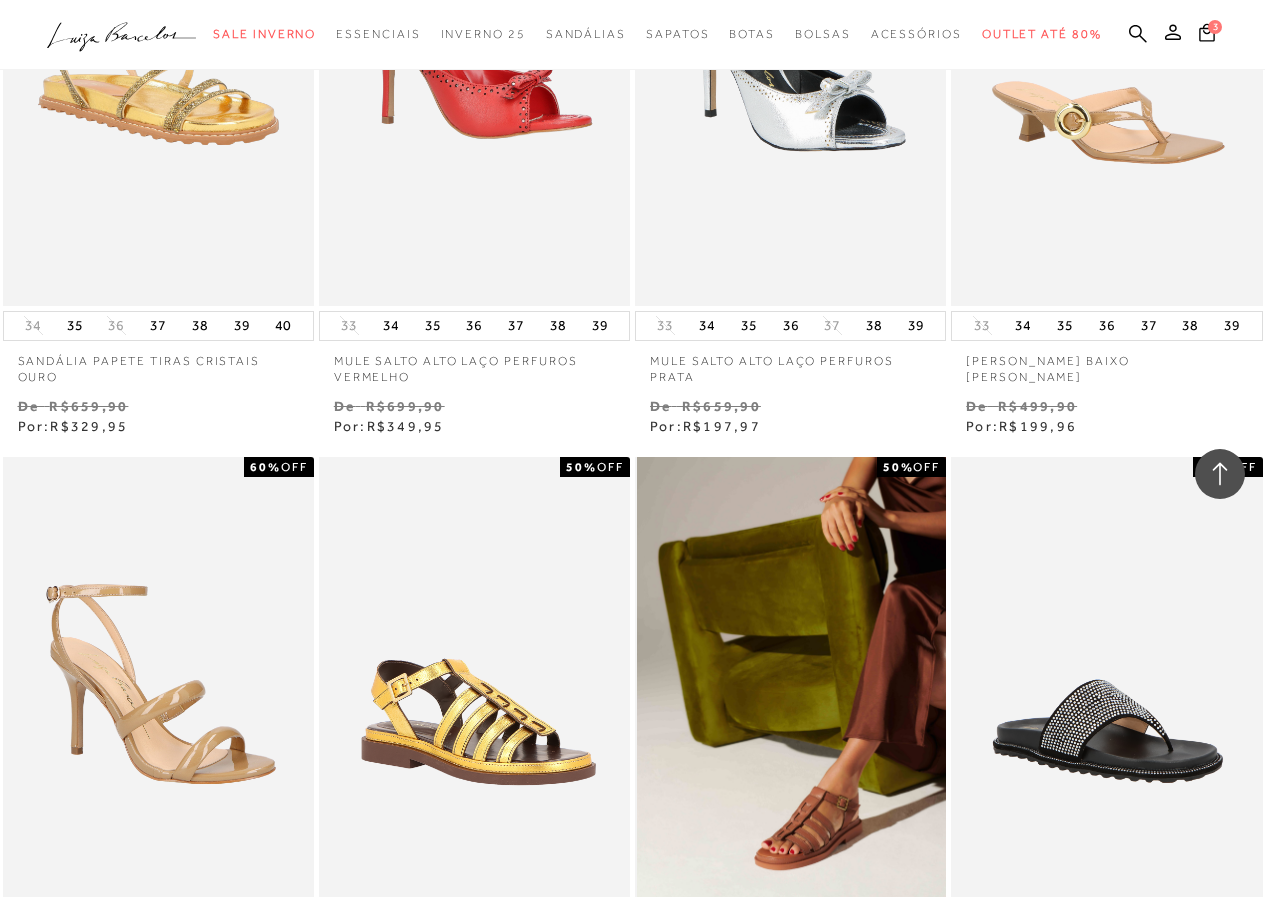 scroll, scrollTop: 4200, scrollLeft: 0, axis: vertical 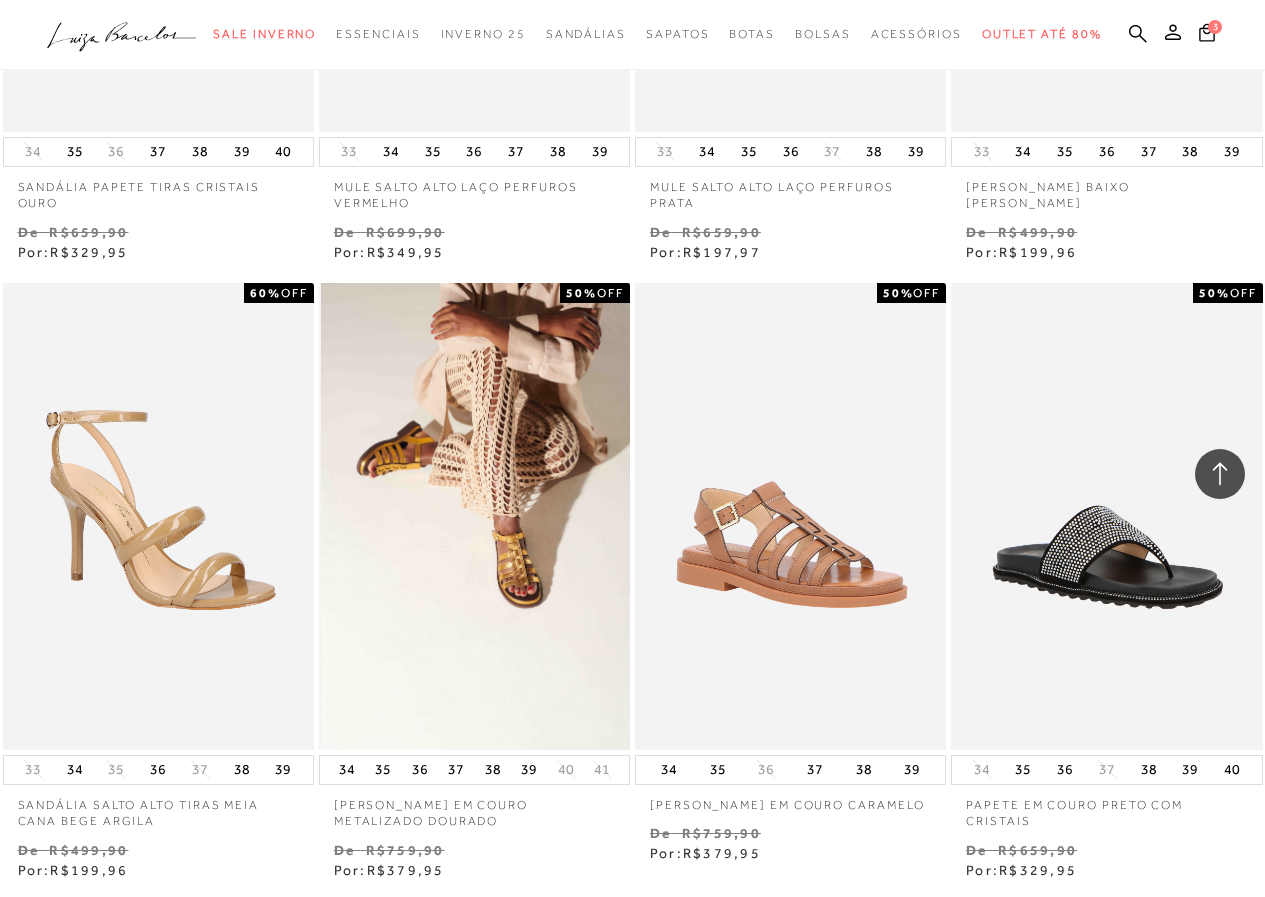 click at bounding box center (475, 516) 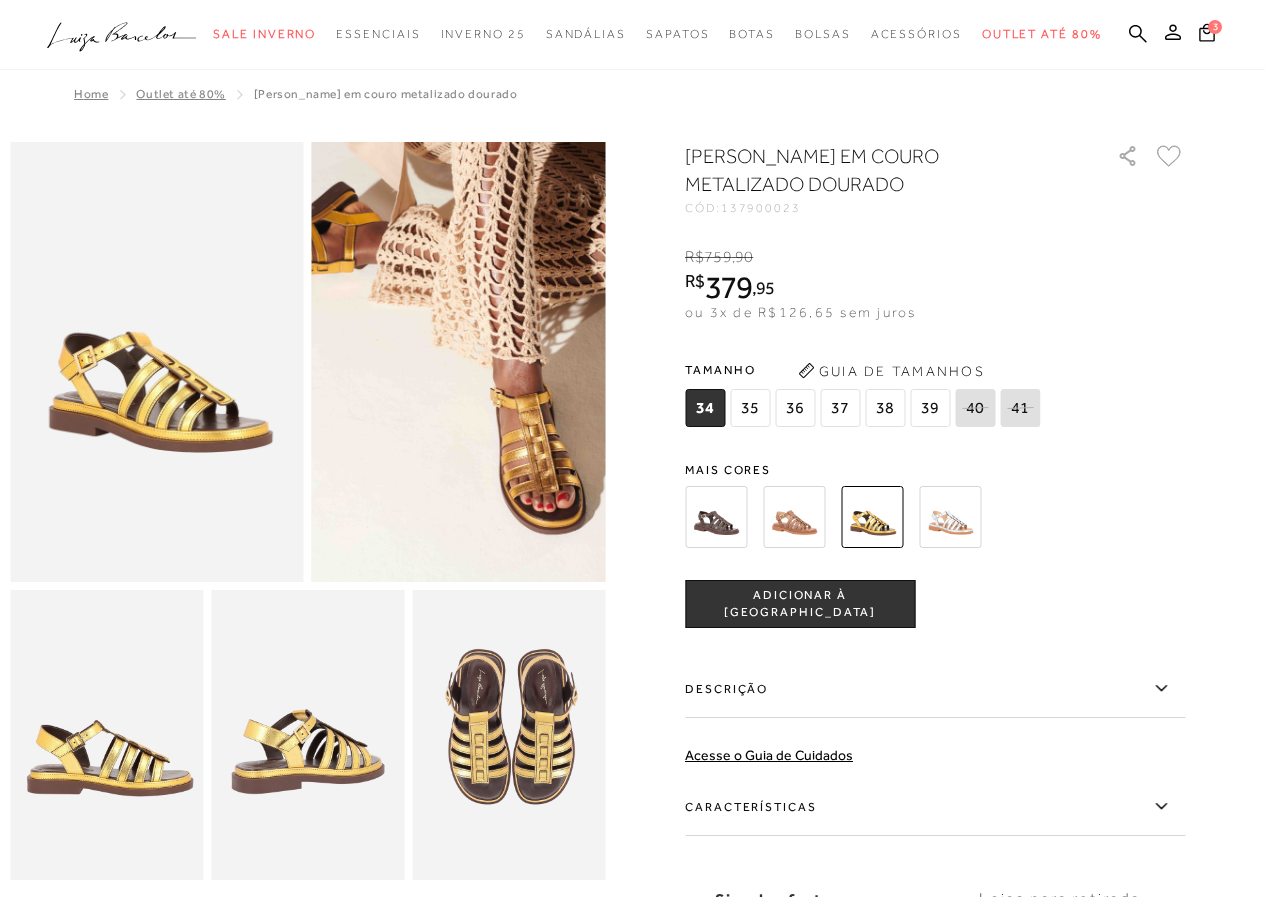 scroll, scrollTop: 0, scrollLeft: 0, axis: both 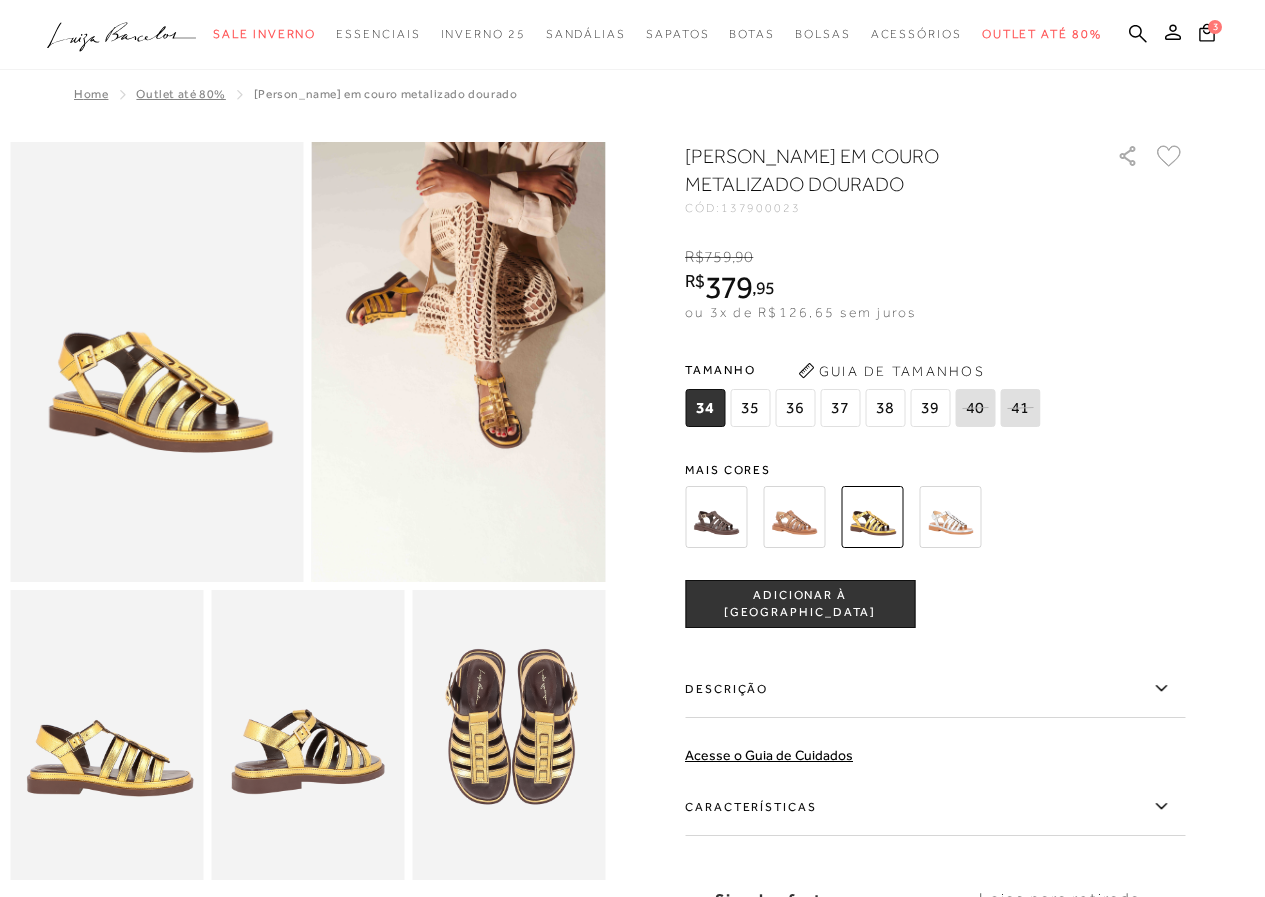 click on "36" at bounding box center [795, 408] 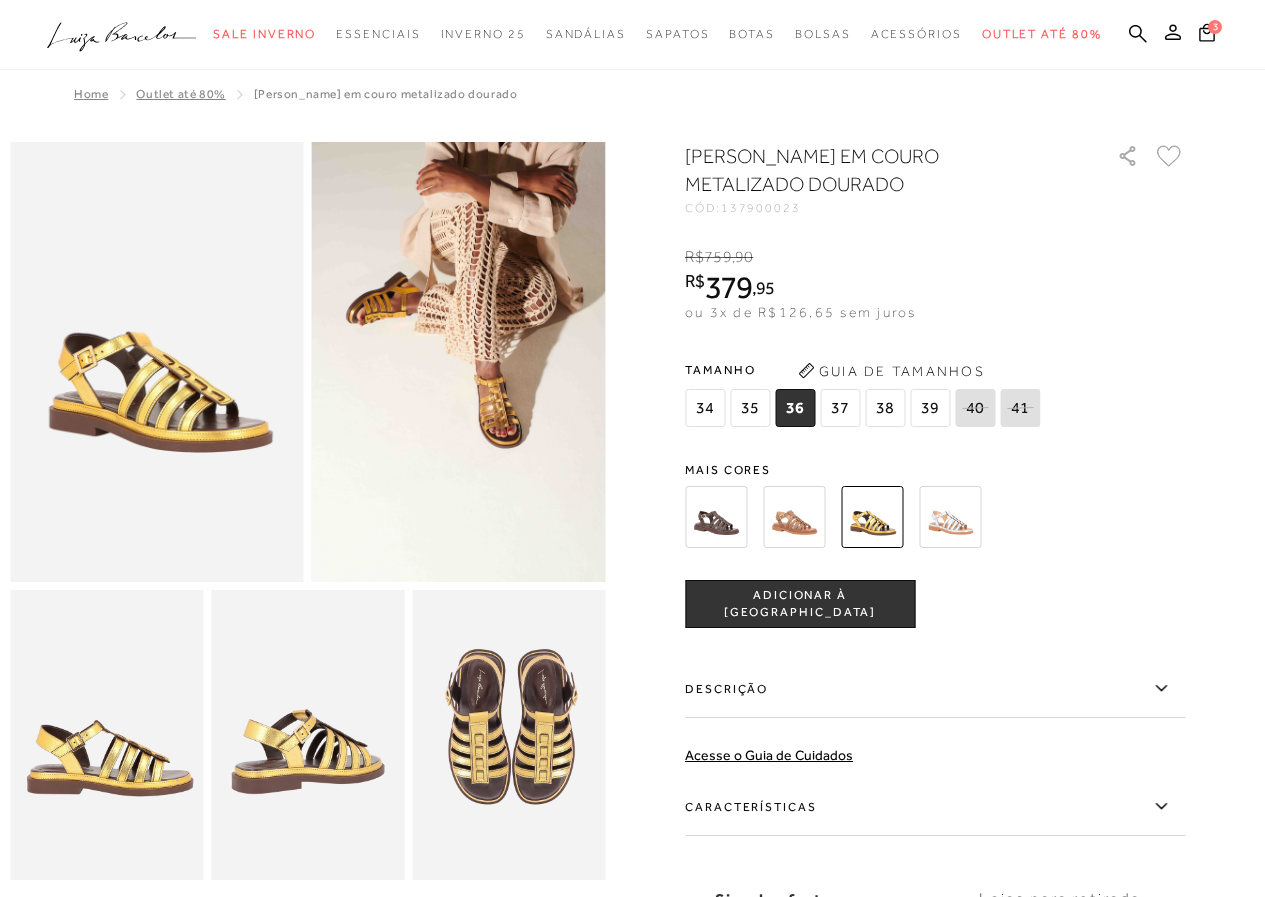click on "ADICIONAR À [GEOGRAPHIC_DATA]" at bounding box center [800, 604] 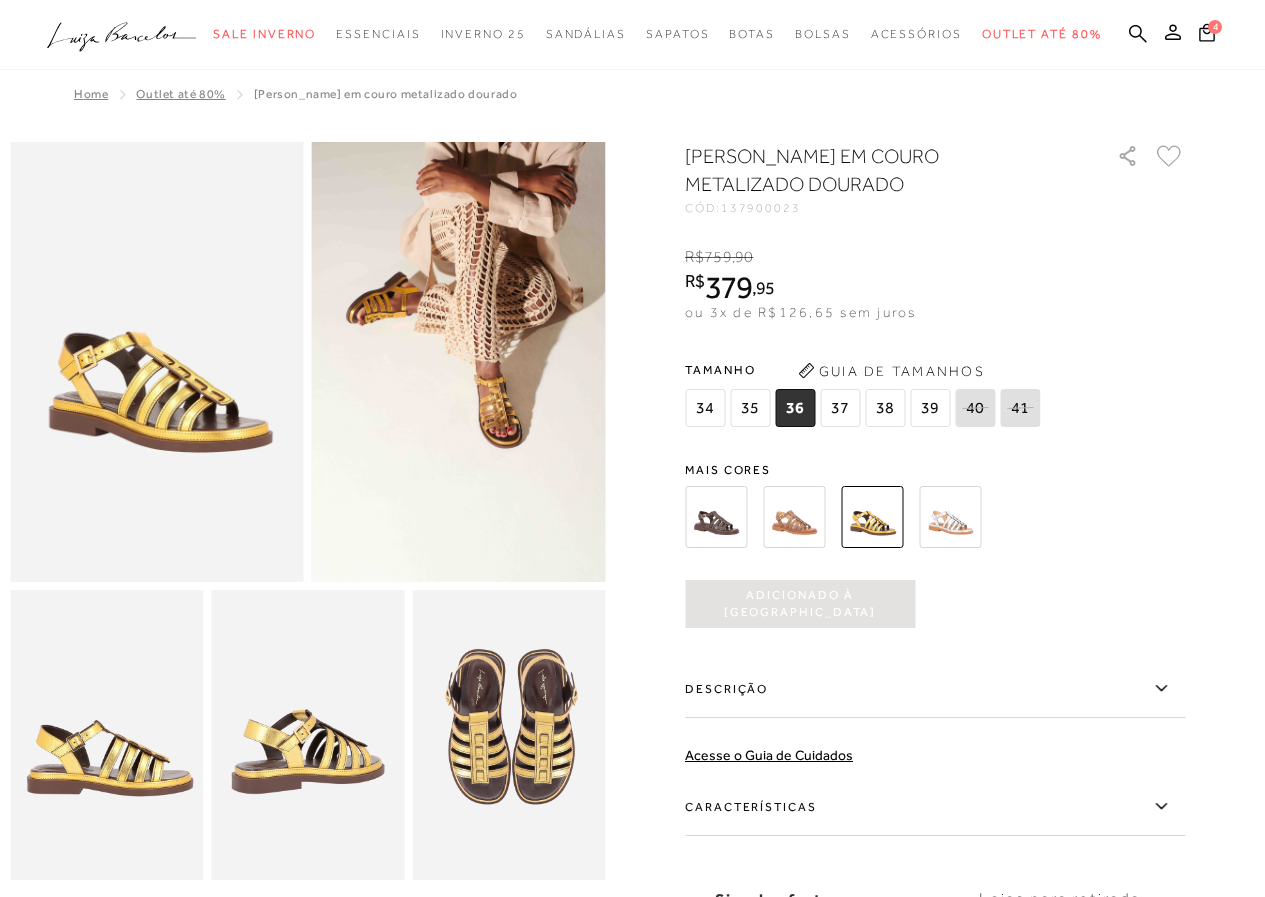 scroll, scrollTop: 0, scrollLeft: 0, axis: both 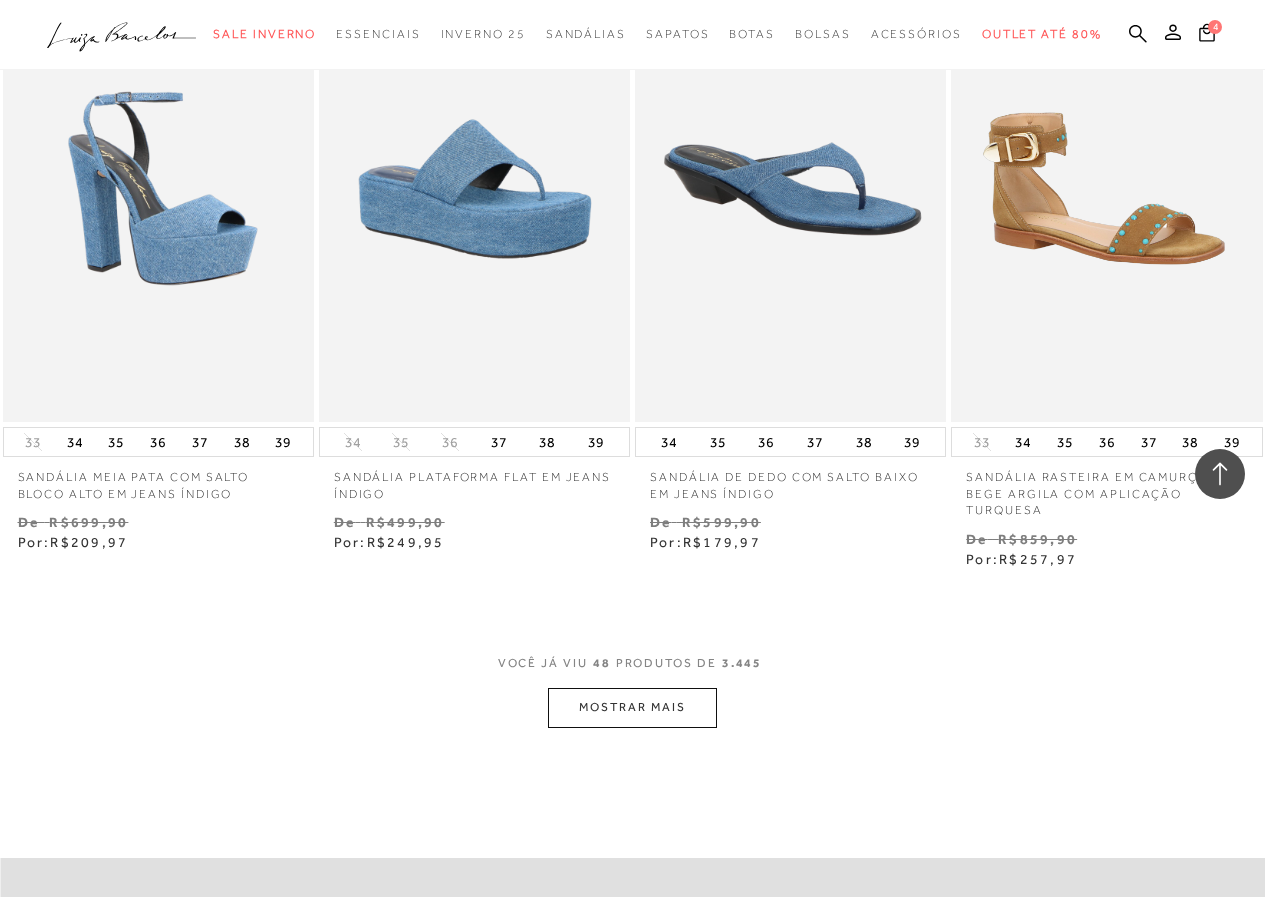 click on "MOSTRAR MAIS" at bounding box center (632, 707) 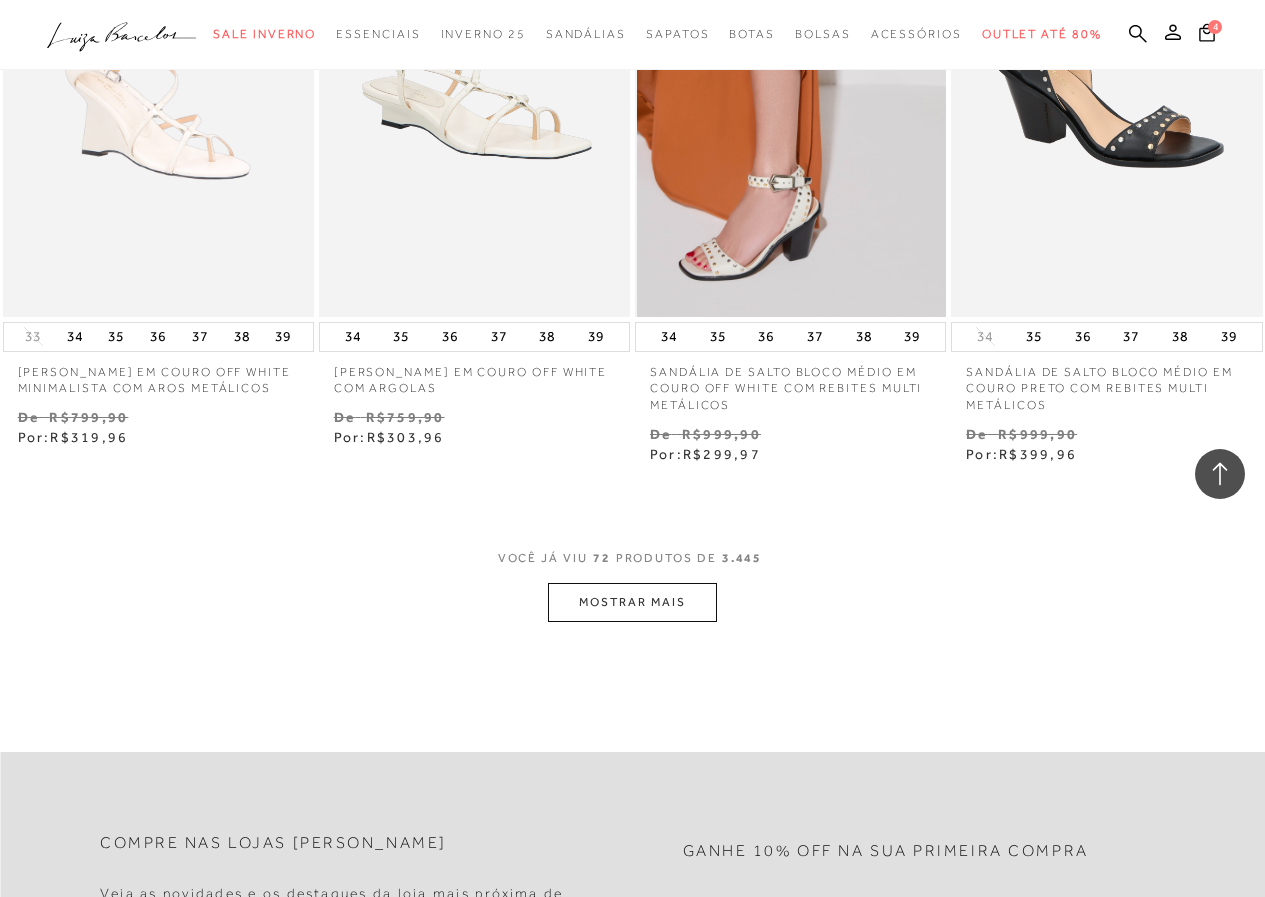 scroll, scrollTop: 10900, scrollLeft: 0, axis: vertical 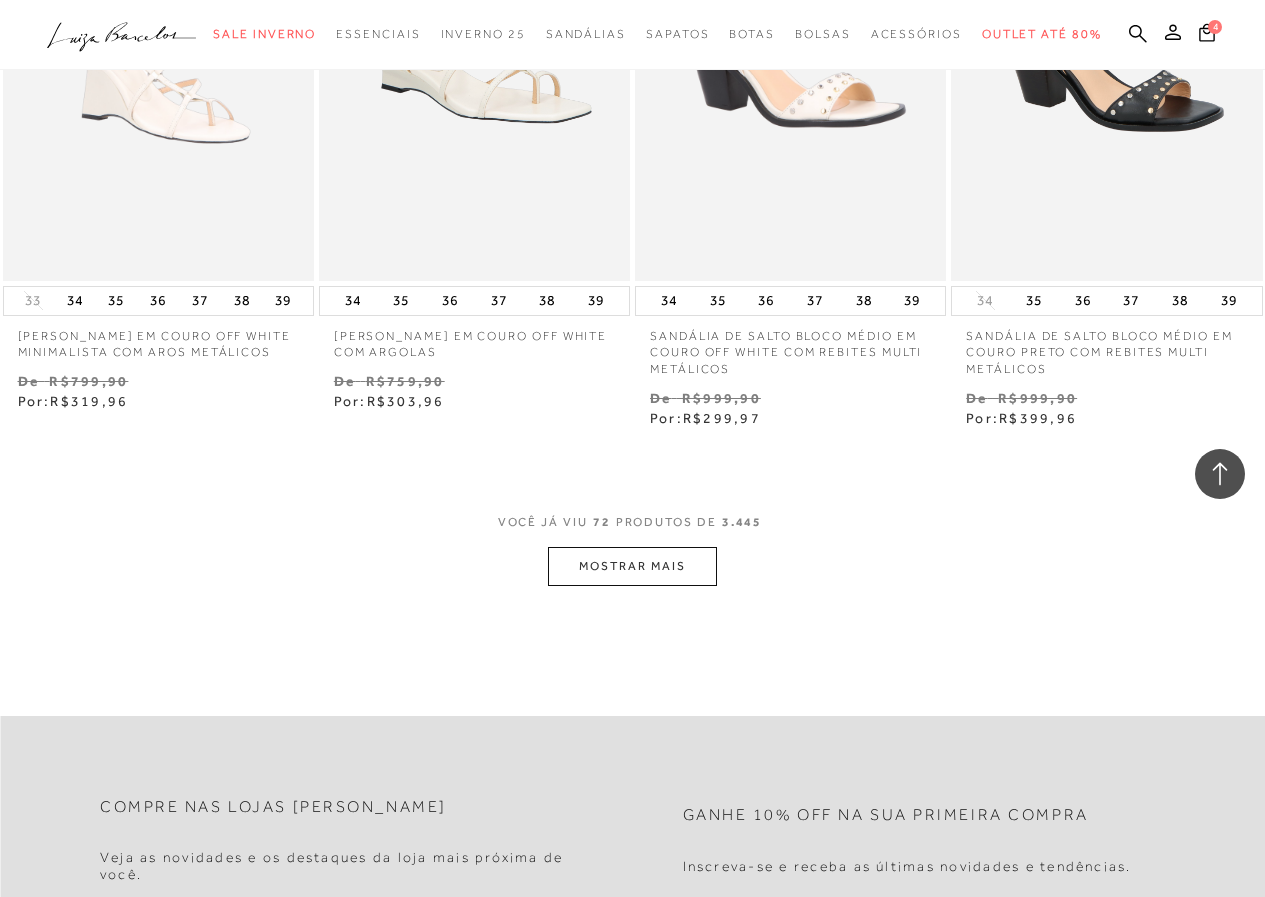 click on "MOSTRAR MAIS" at bounding box center (632, 566) 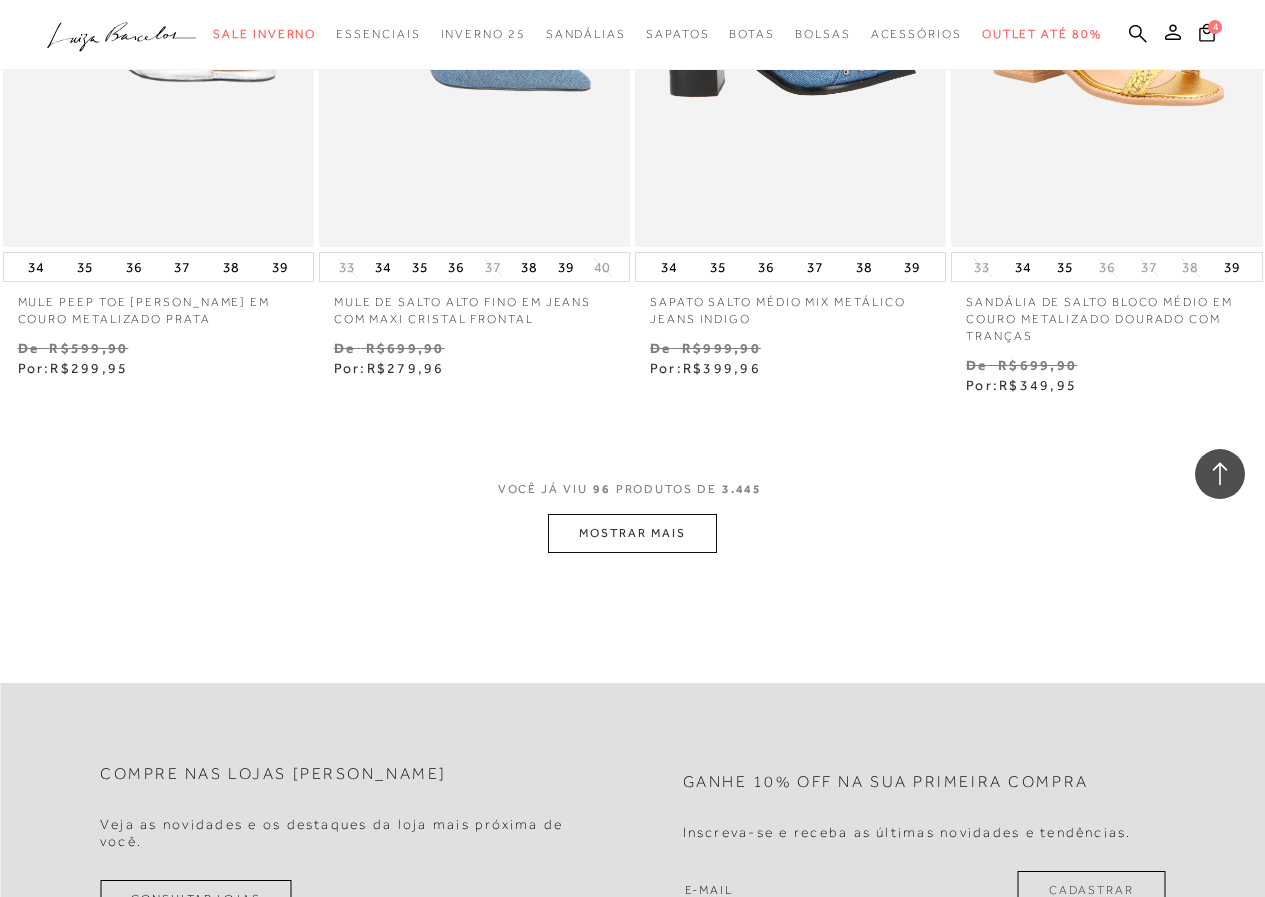 scroll, scrollTop: 14700, scrollLeft: 0, axis: vertical 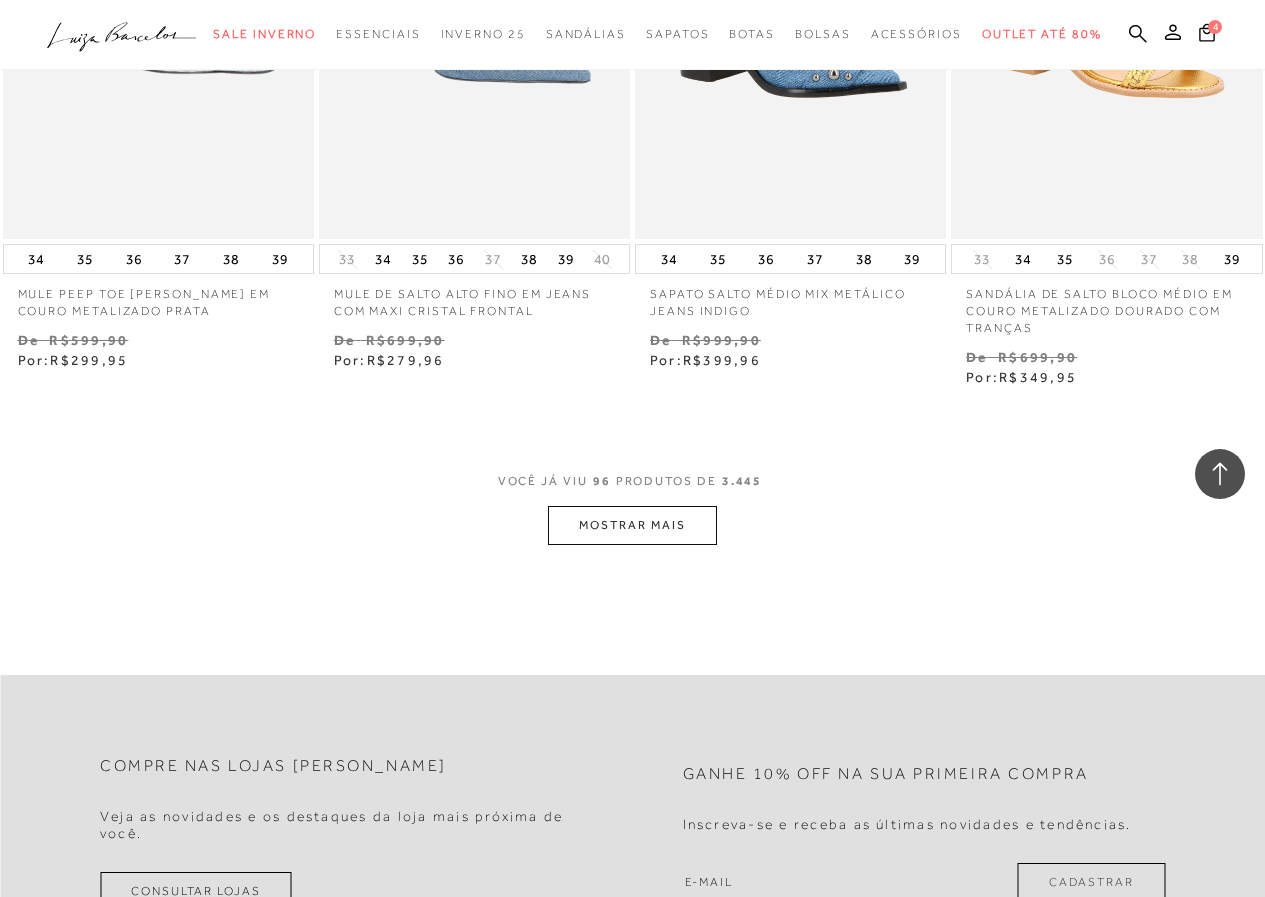 click on "MOSTRAR MAIS" at bounding box center [632, 525] 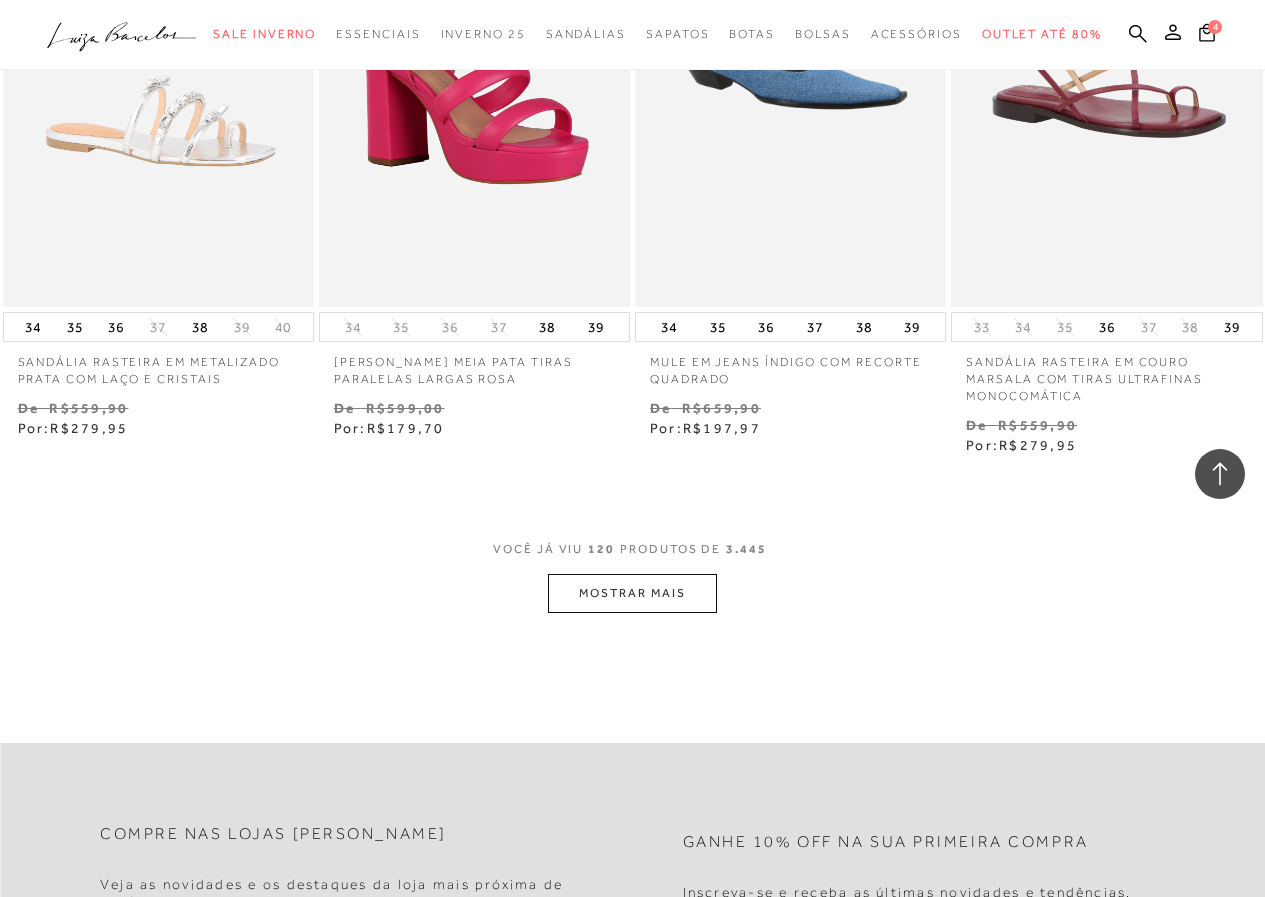scroll, scrollTop: 18400, scrollLeft: 0, axis: vertical 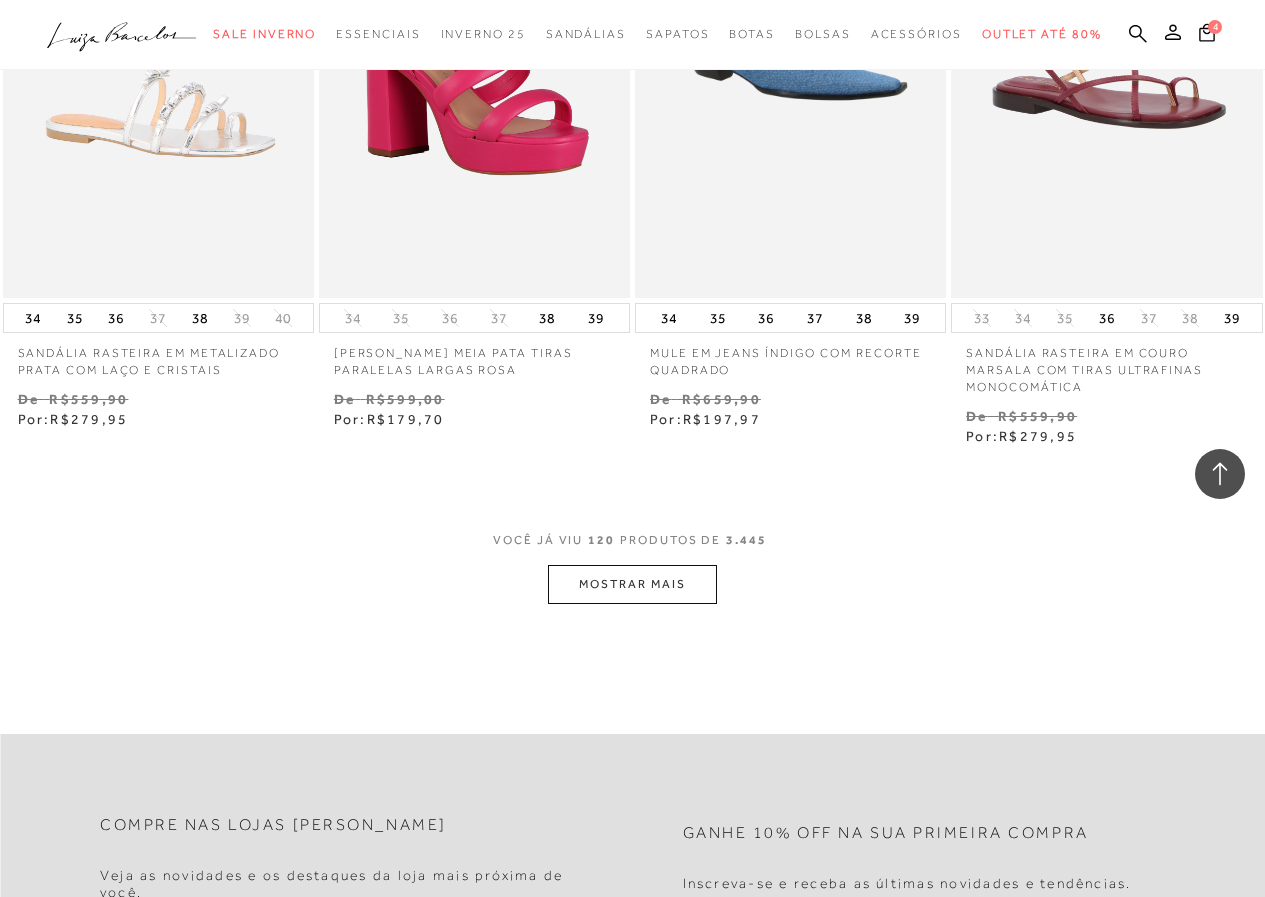 click on "MOSTRAR MAIS" at bounding box center (632, 584) 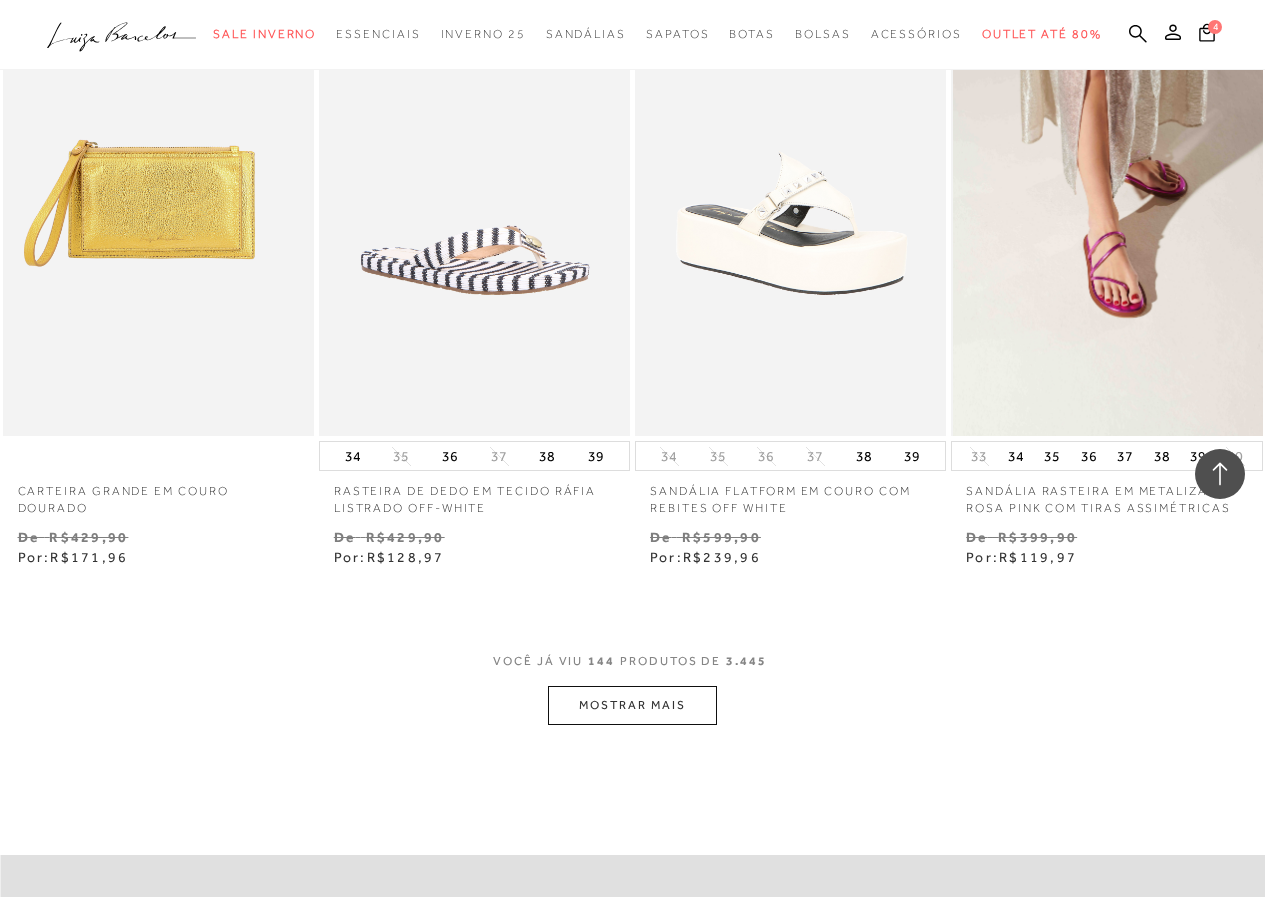 scroll, scrollTop: 22000, scrollLeft: 0, axis: vertical 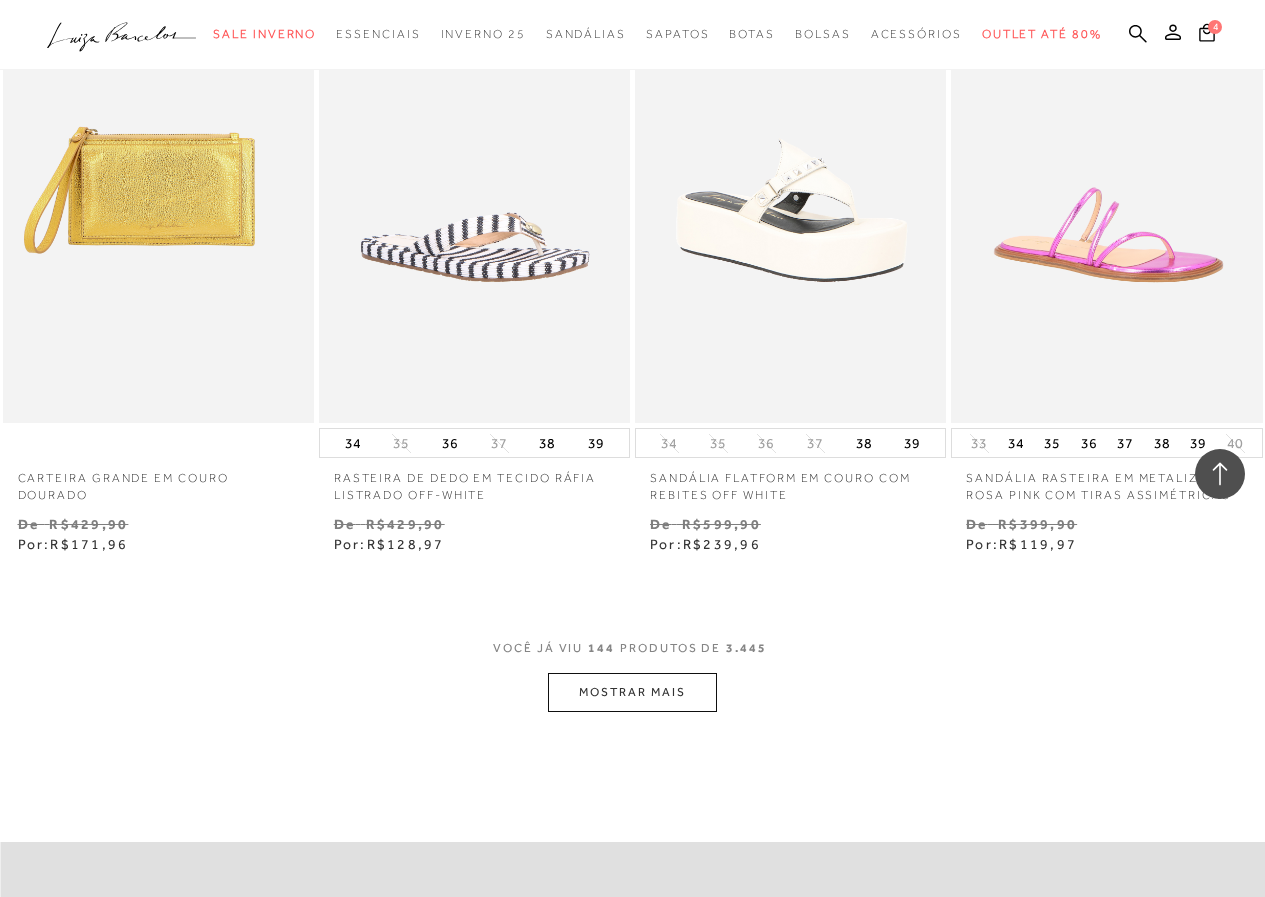 click on "MOSTRAR MAIS" at bounding box center [632, 692] 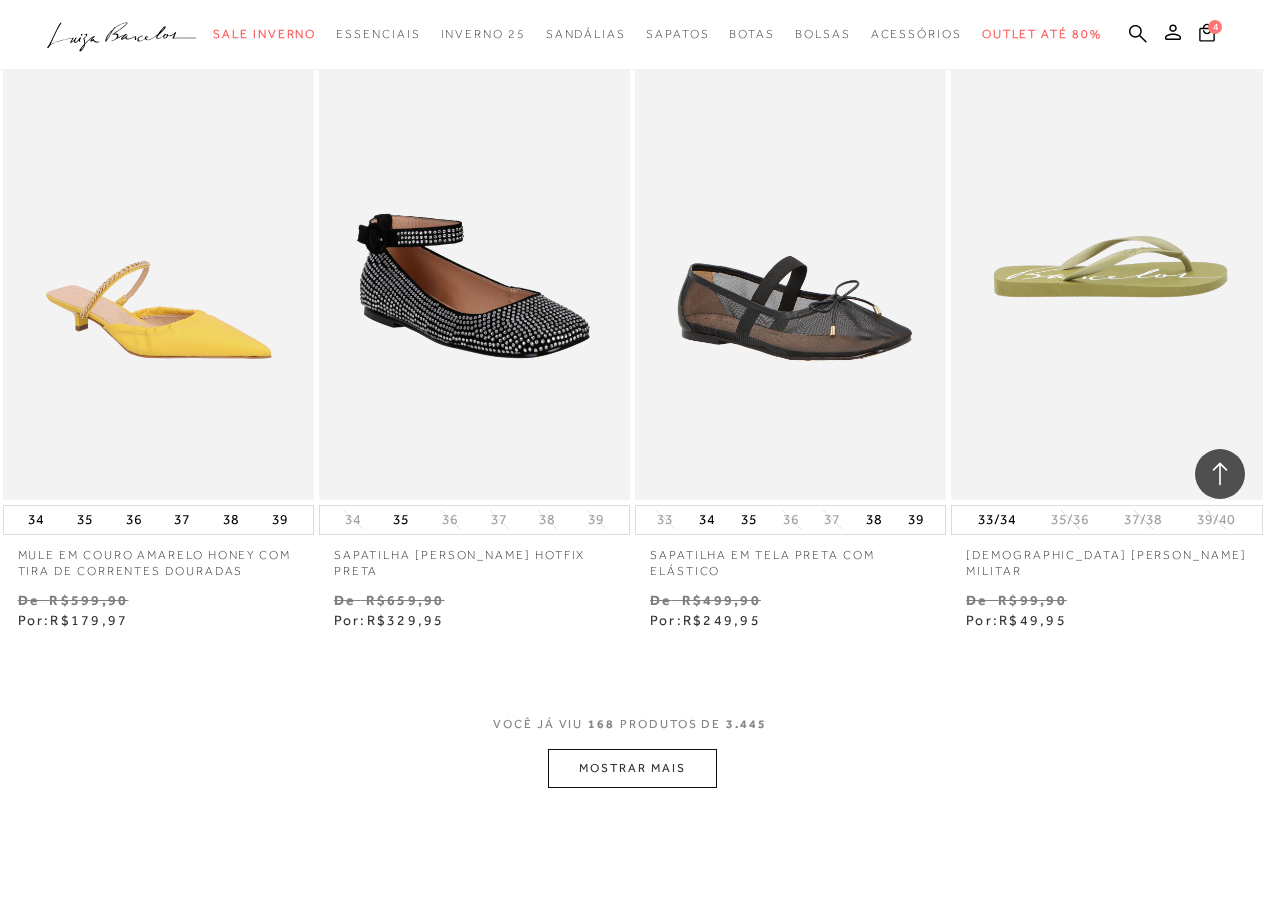 scroll, scrollTop: 25800, scrollLeft: 0, axis: vertical 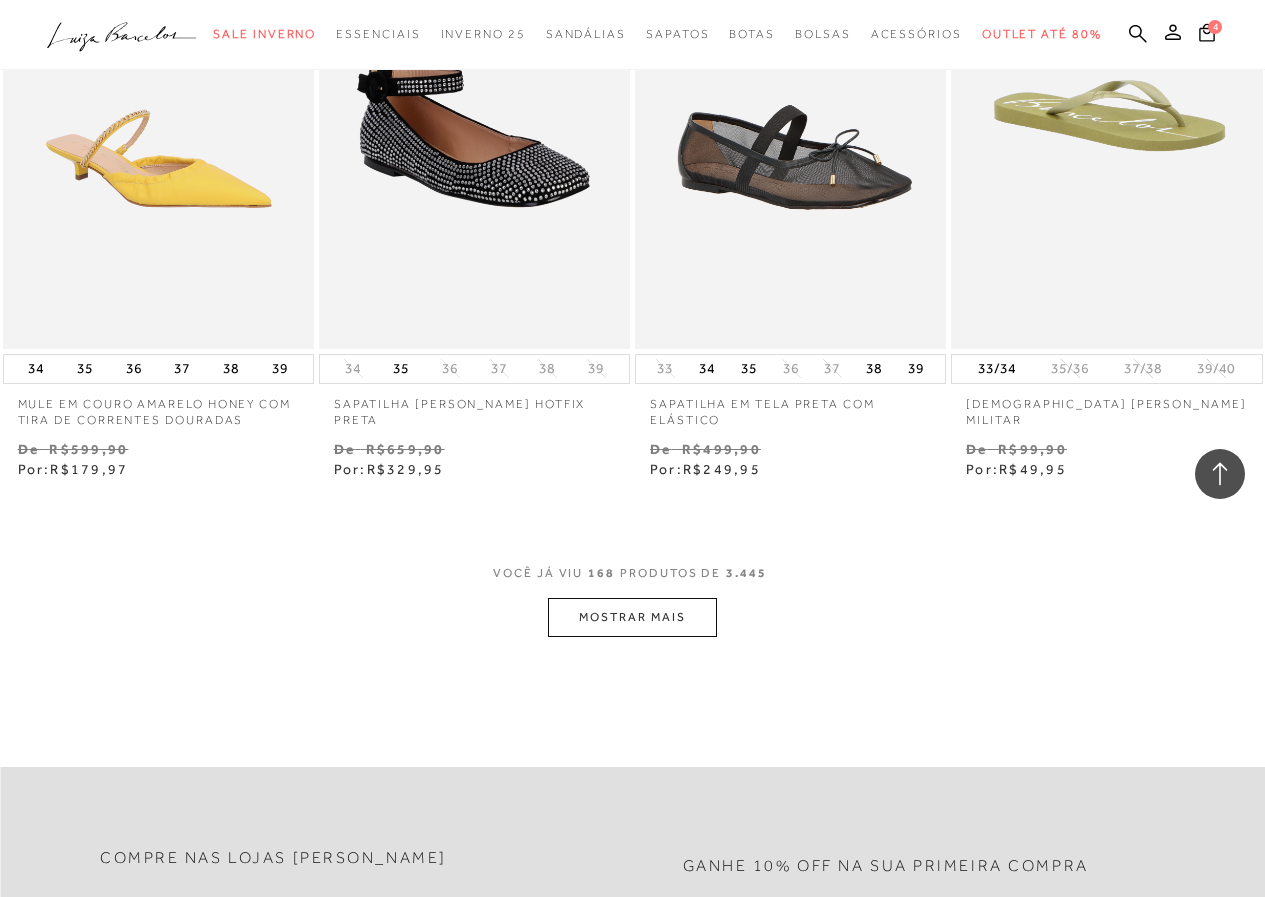 click on "MOSTRAR MAIS" at bounding box center (632, 617) 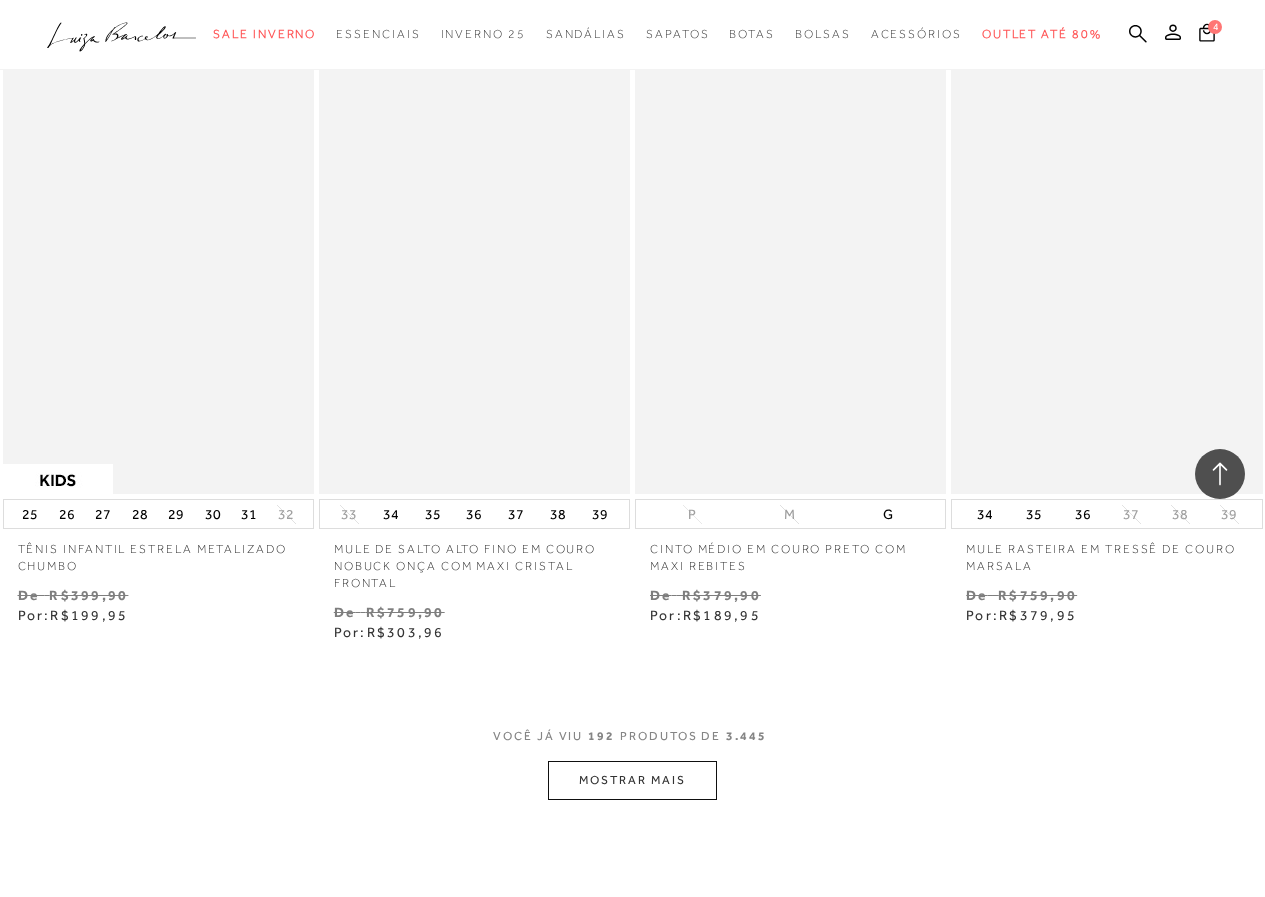 scroll, scrollTop: 29400, scrollLeft: 0, axis: vertical 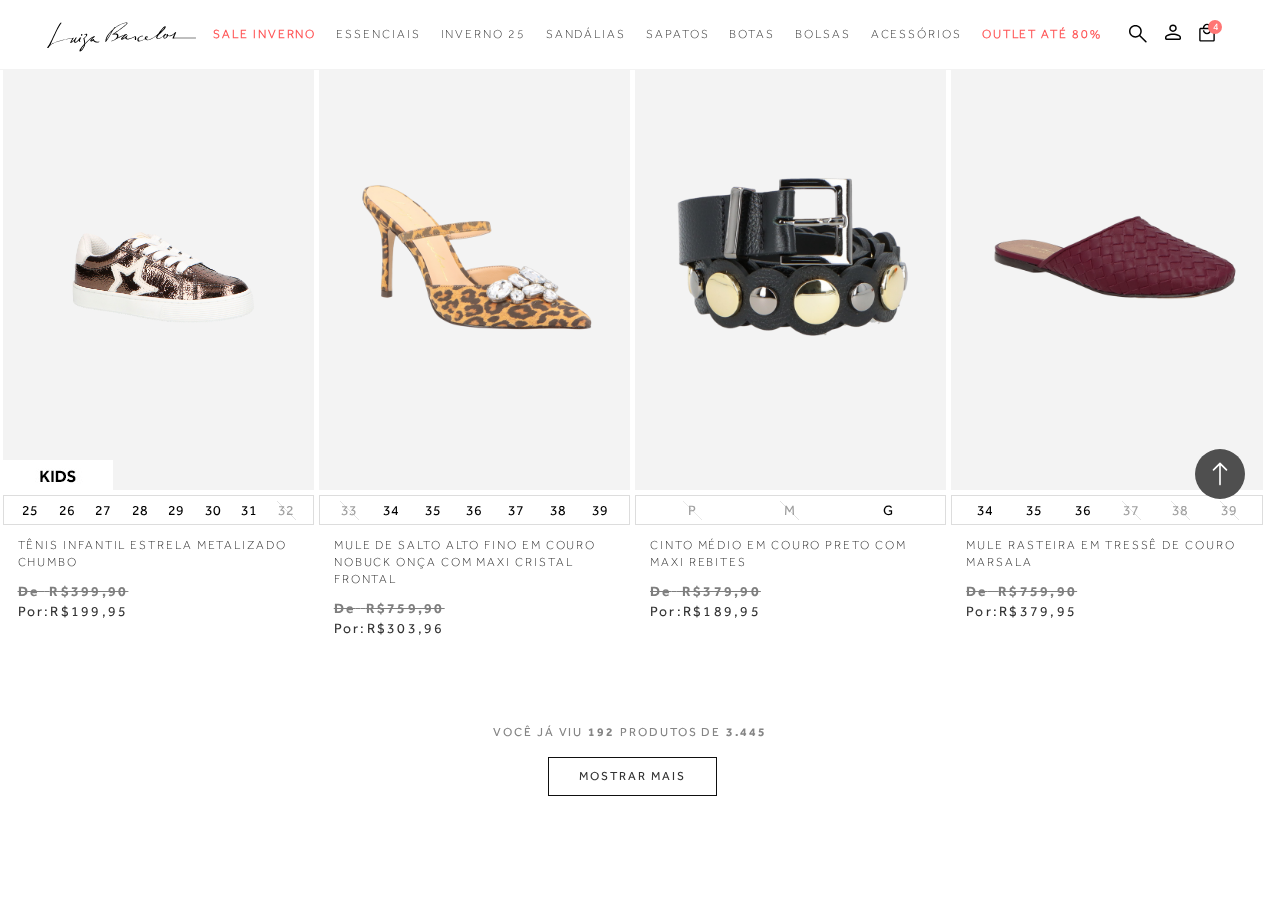 click on "MOSTRAR MAIS" at bounding box center (632, 776) 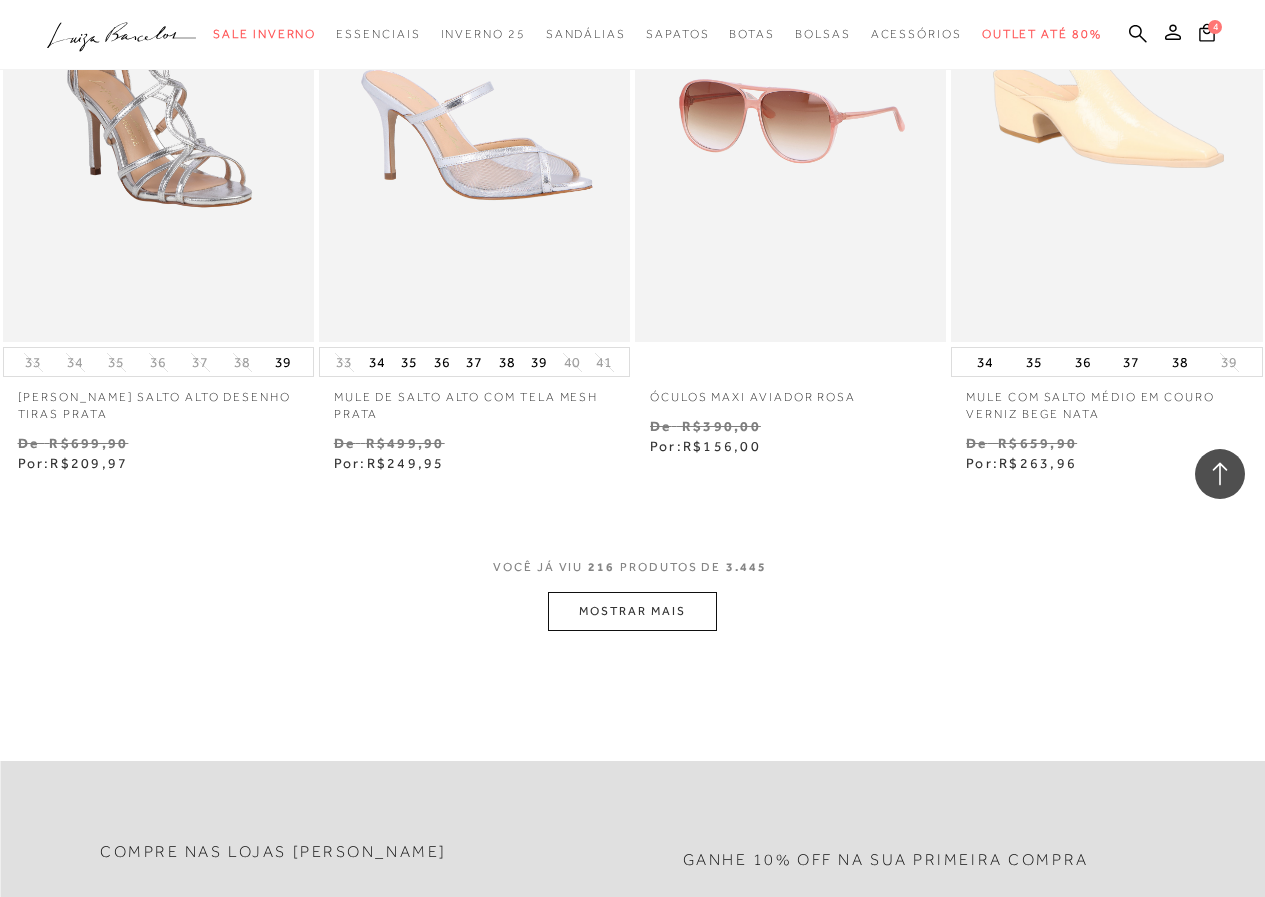 scroll, scrollTop: 33300, scrollLeft: 0, axis: vertical 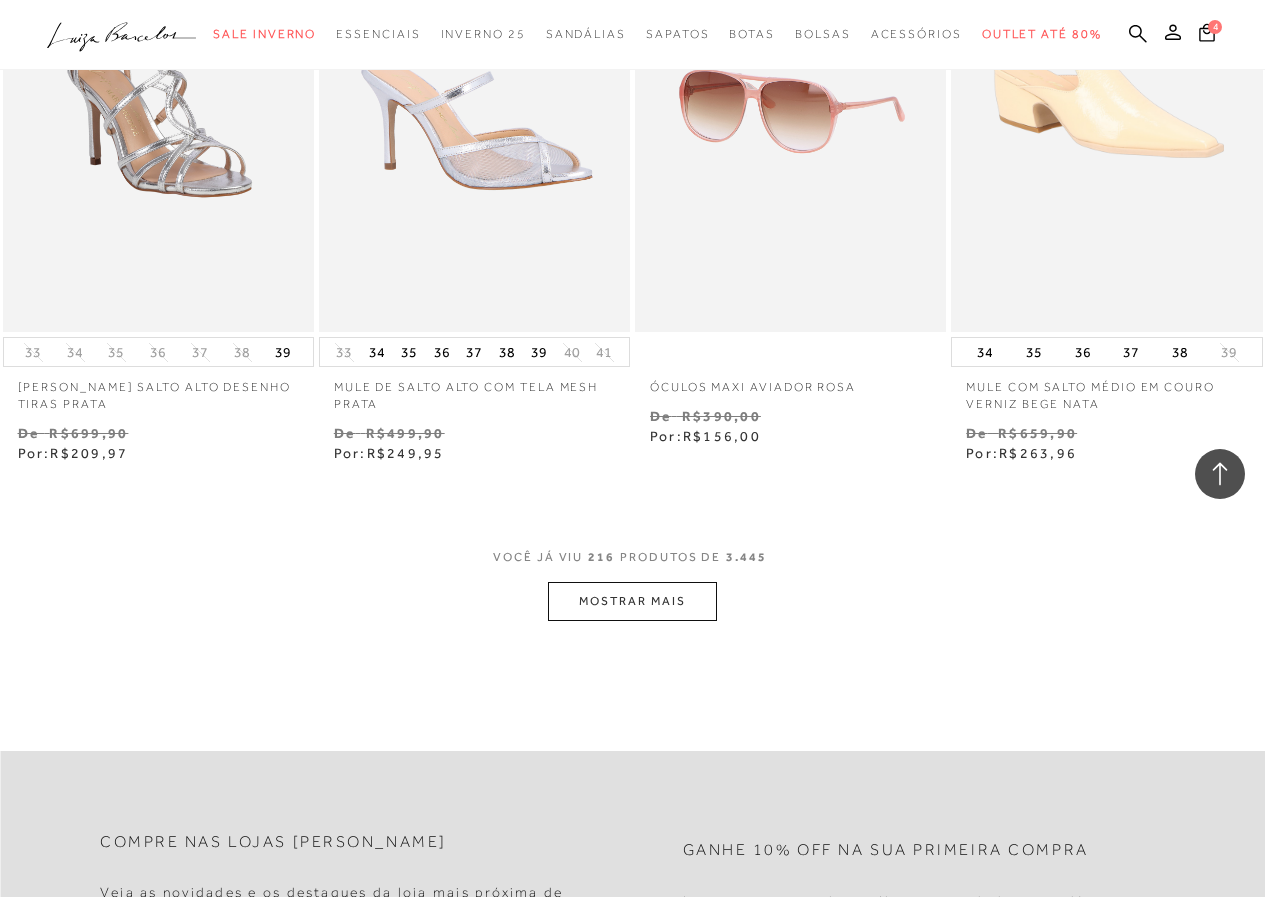 click on "MOSTRAR MAIS" at bounding box center (632, 601) 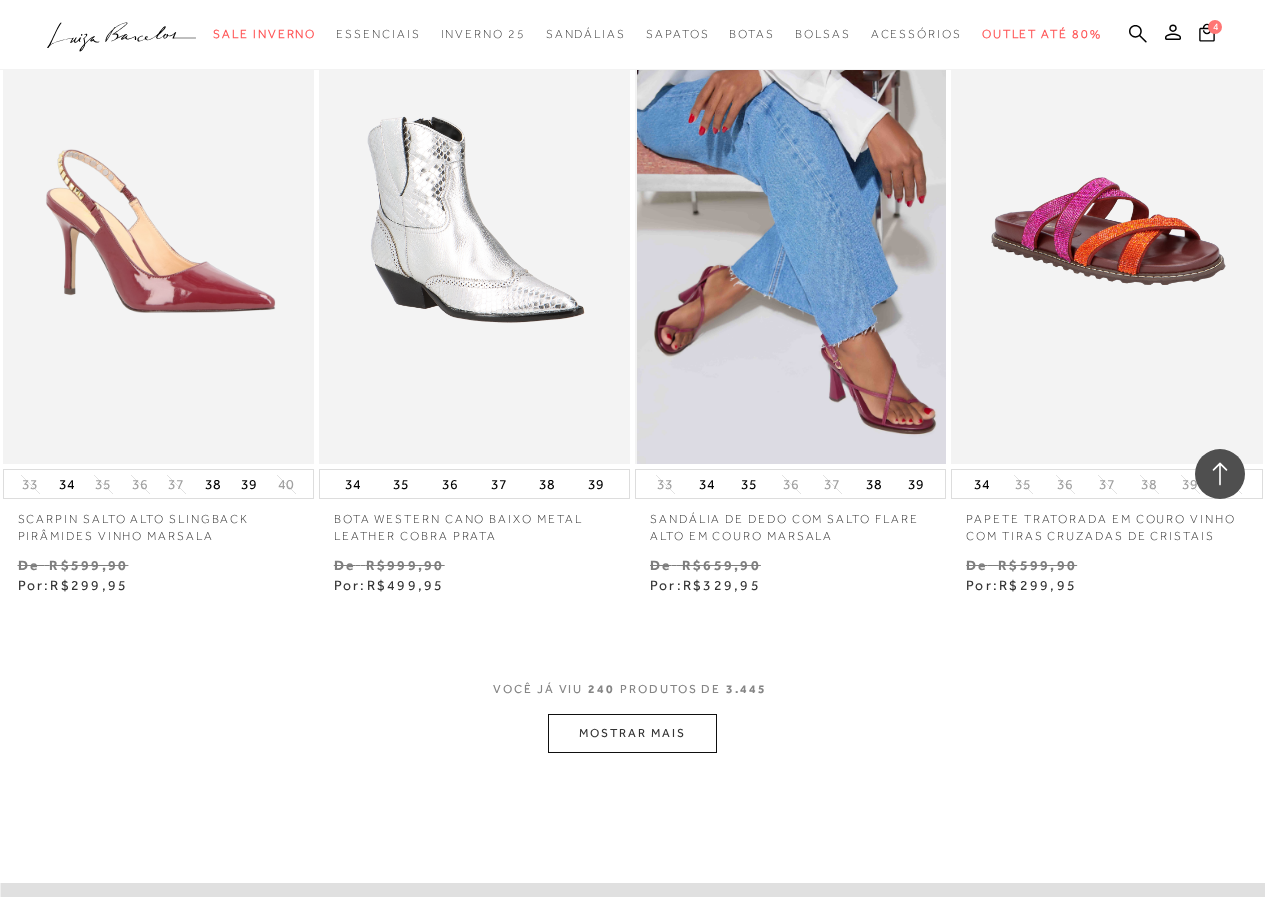 scroll, scrollTop: 37000, scrollLeft: 0, axis: vertical 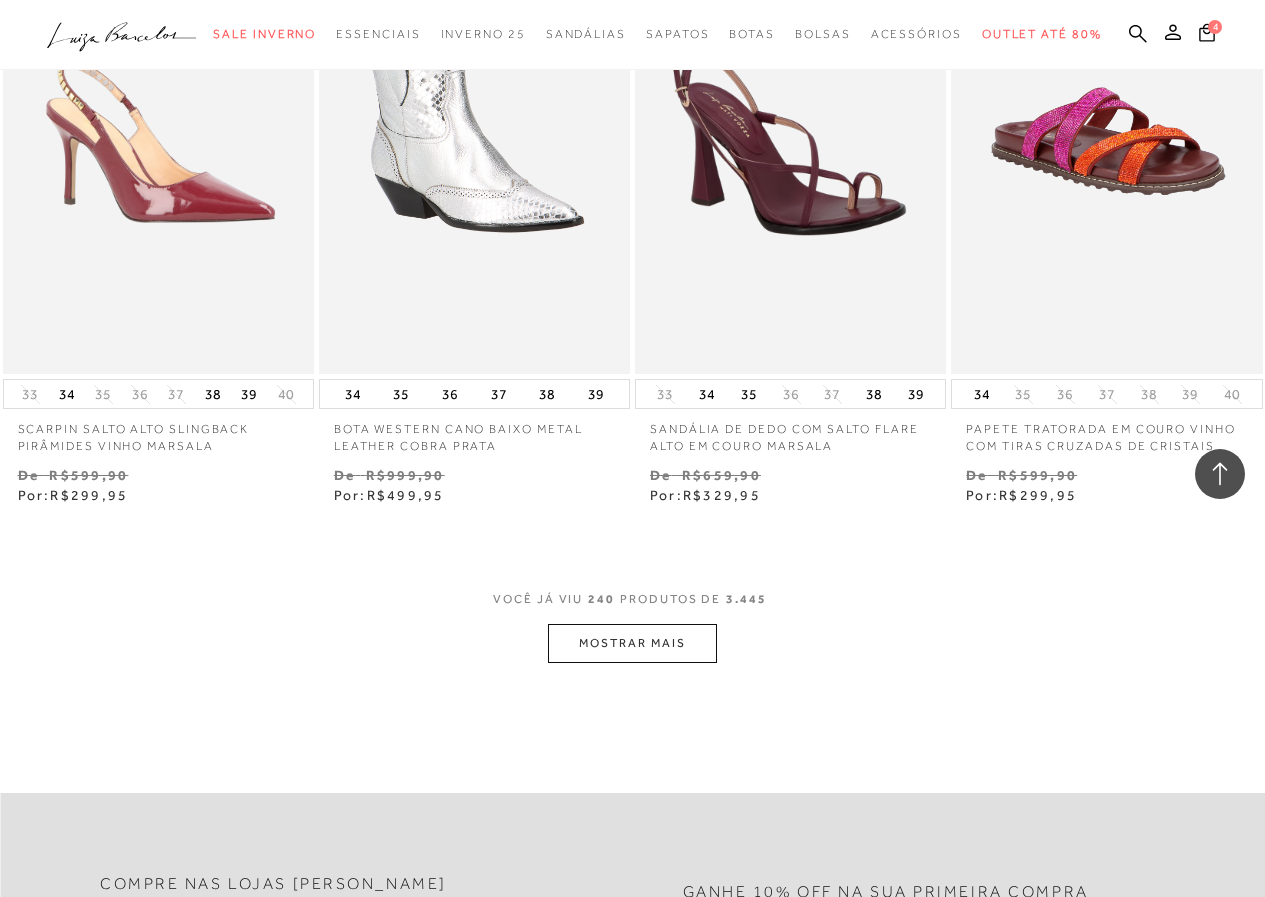click on "MOSTRAR MAIS" at bounding box center [632, 643] 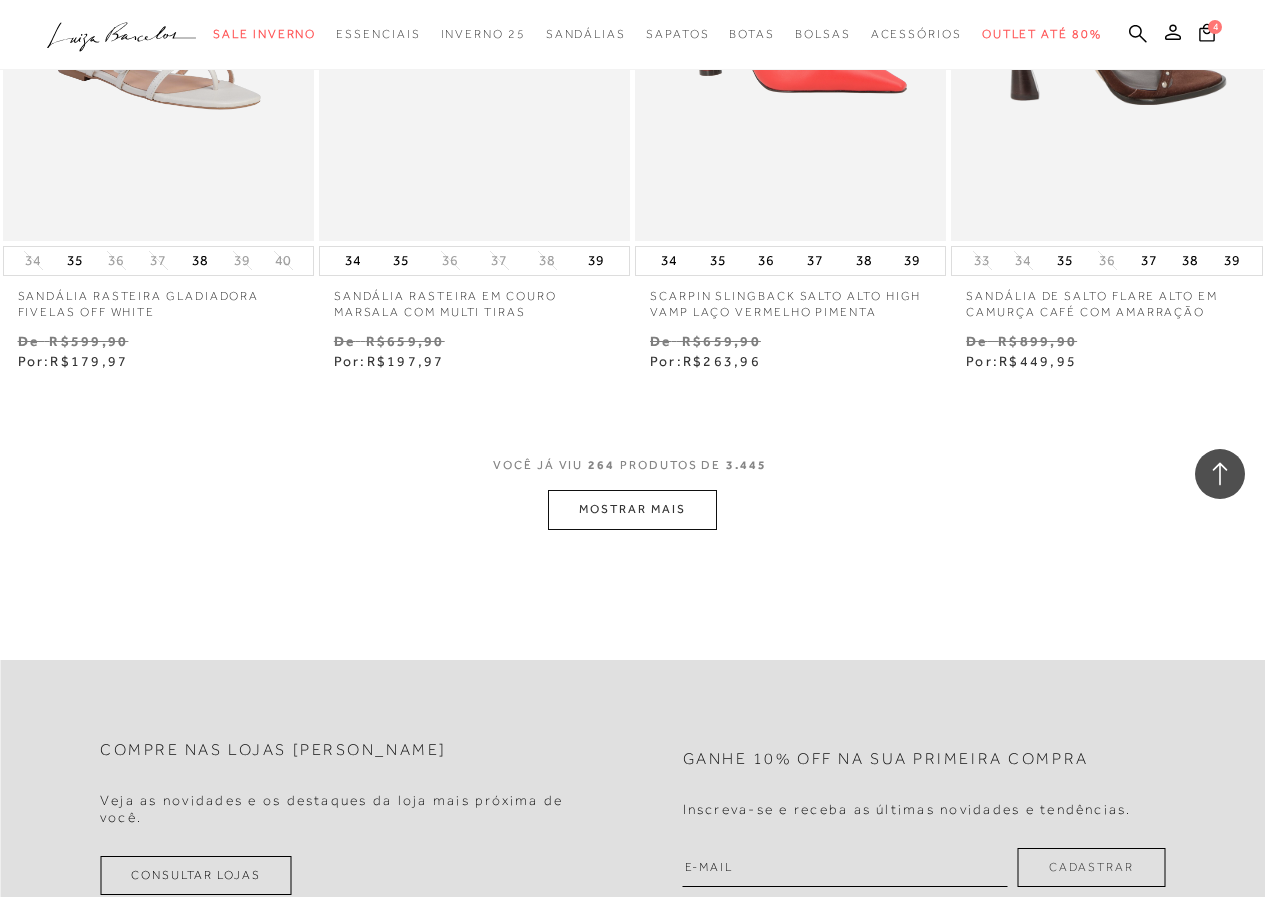scroll, scrollTop: 40900, scrollLeft: 0, axis: vertical 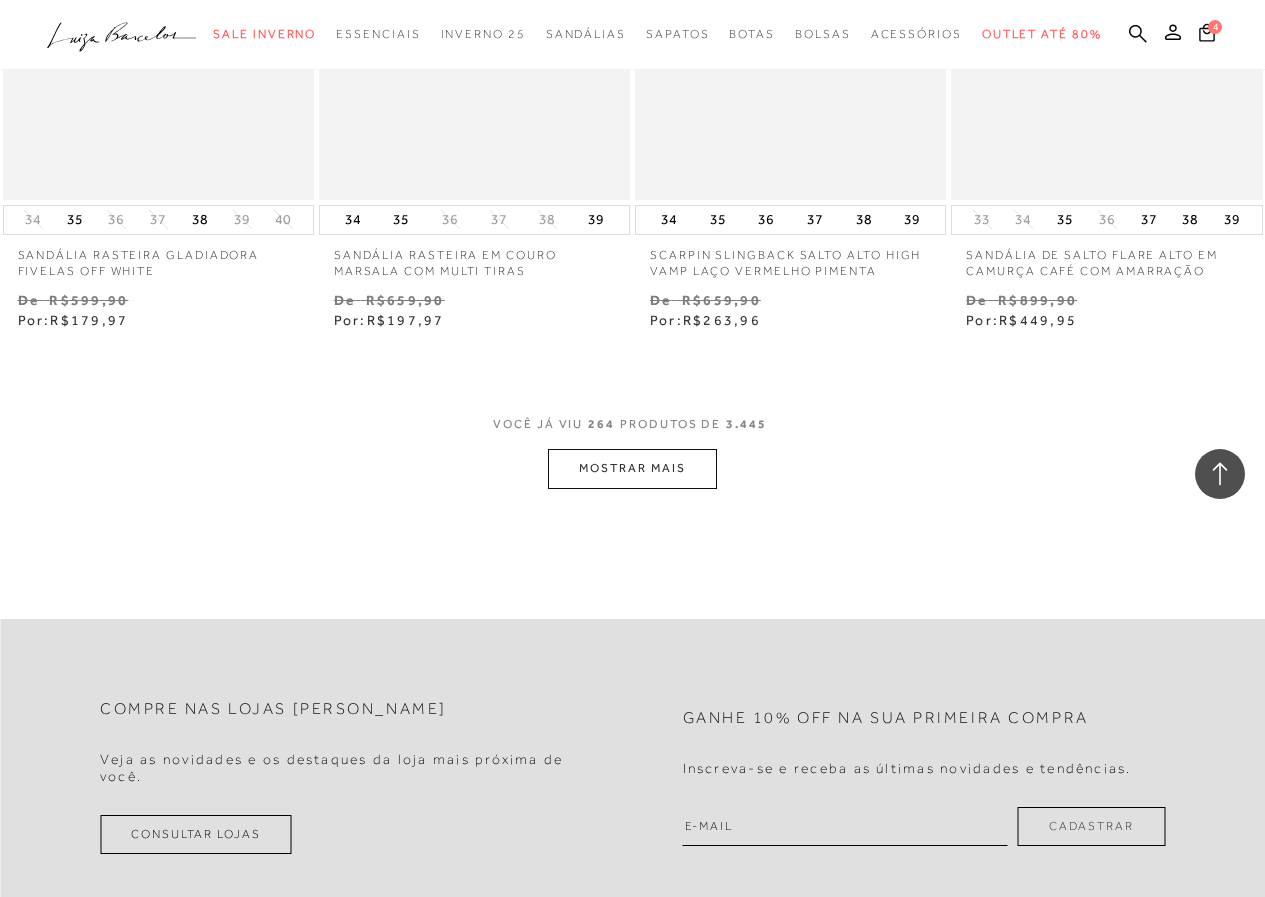 click on "MOSTRAR MAIS" at bounding box center (632, 468) 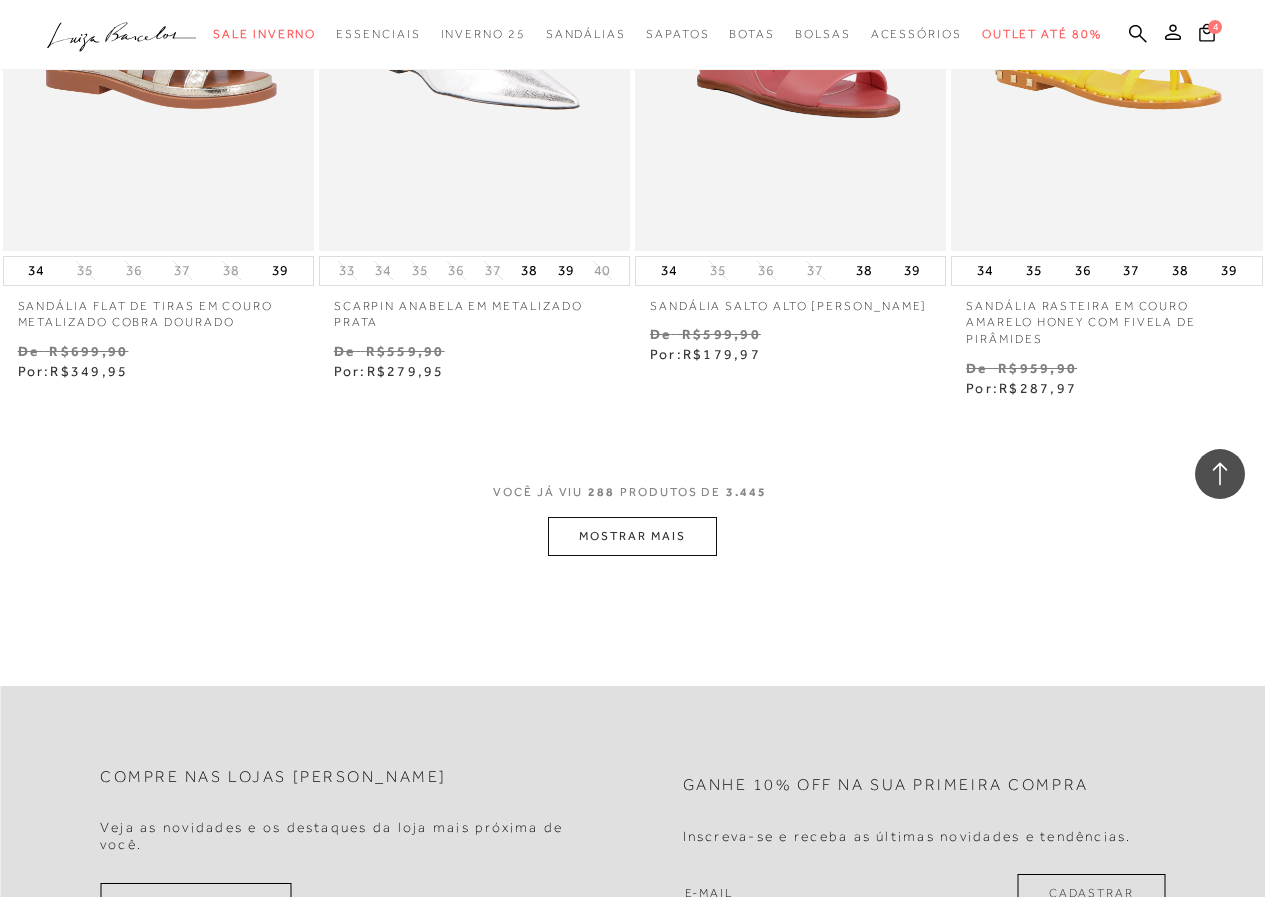 scroll, scrollTop: 44600, scrollLeft: 0, axis: vertical 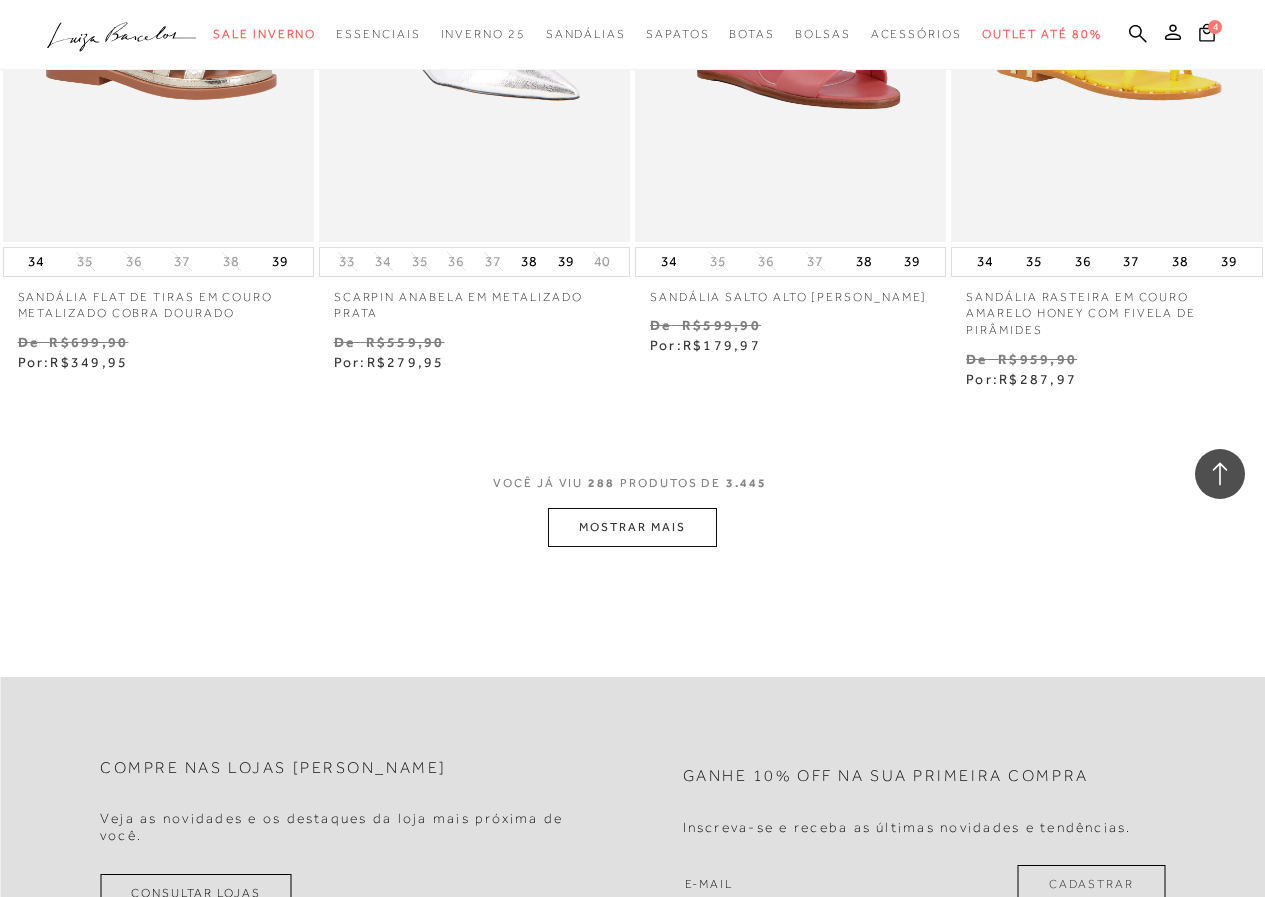 click on "MOSTRAR MAIS" at bounding box center [632, 527] 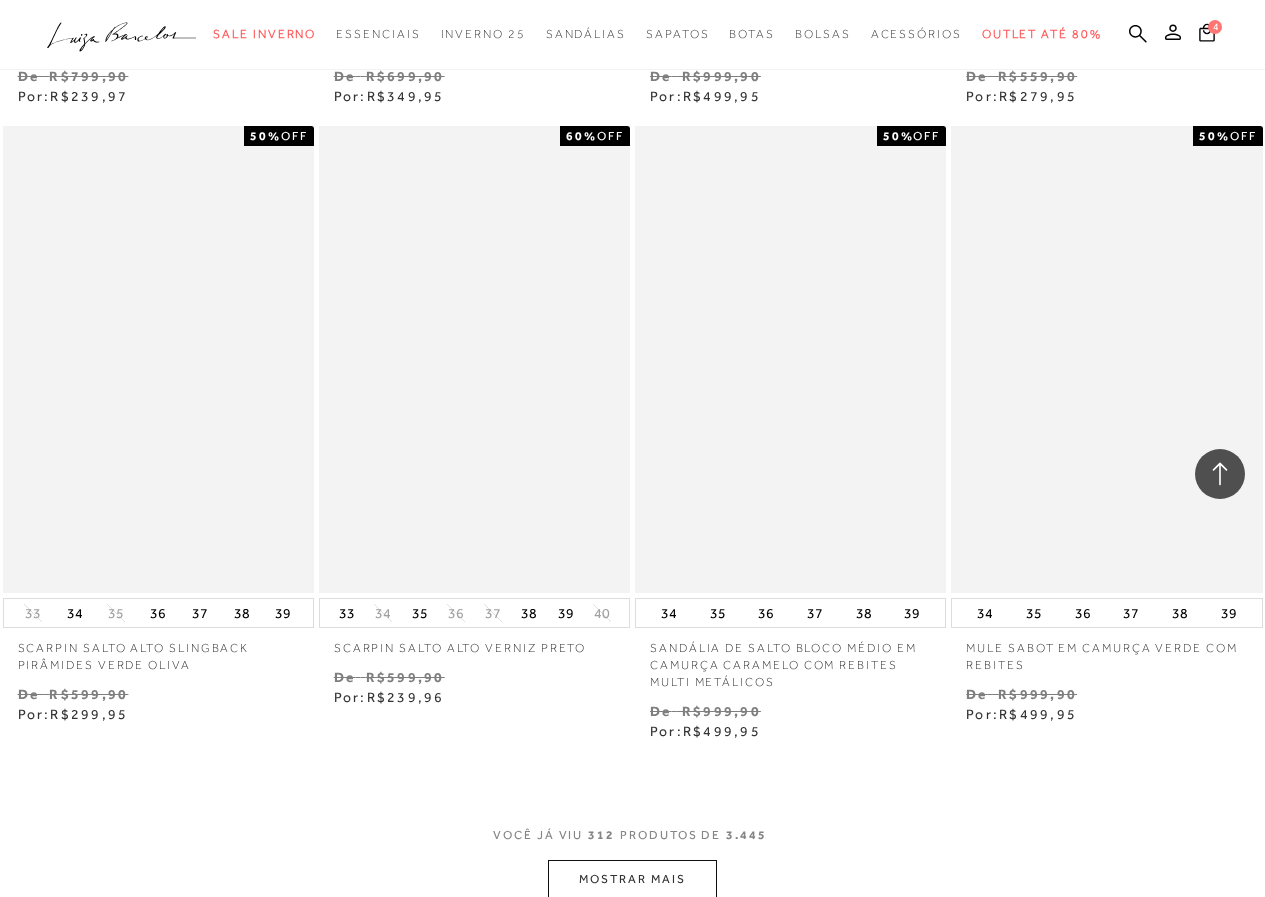 scroll, scrollTop: 48200, scrollLeft: 0, axis: vertical 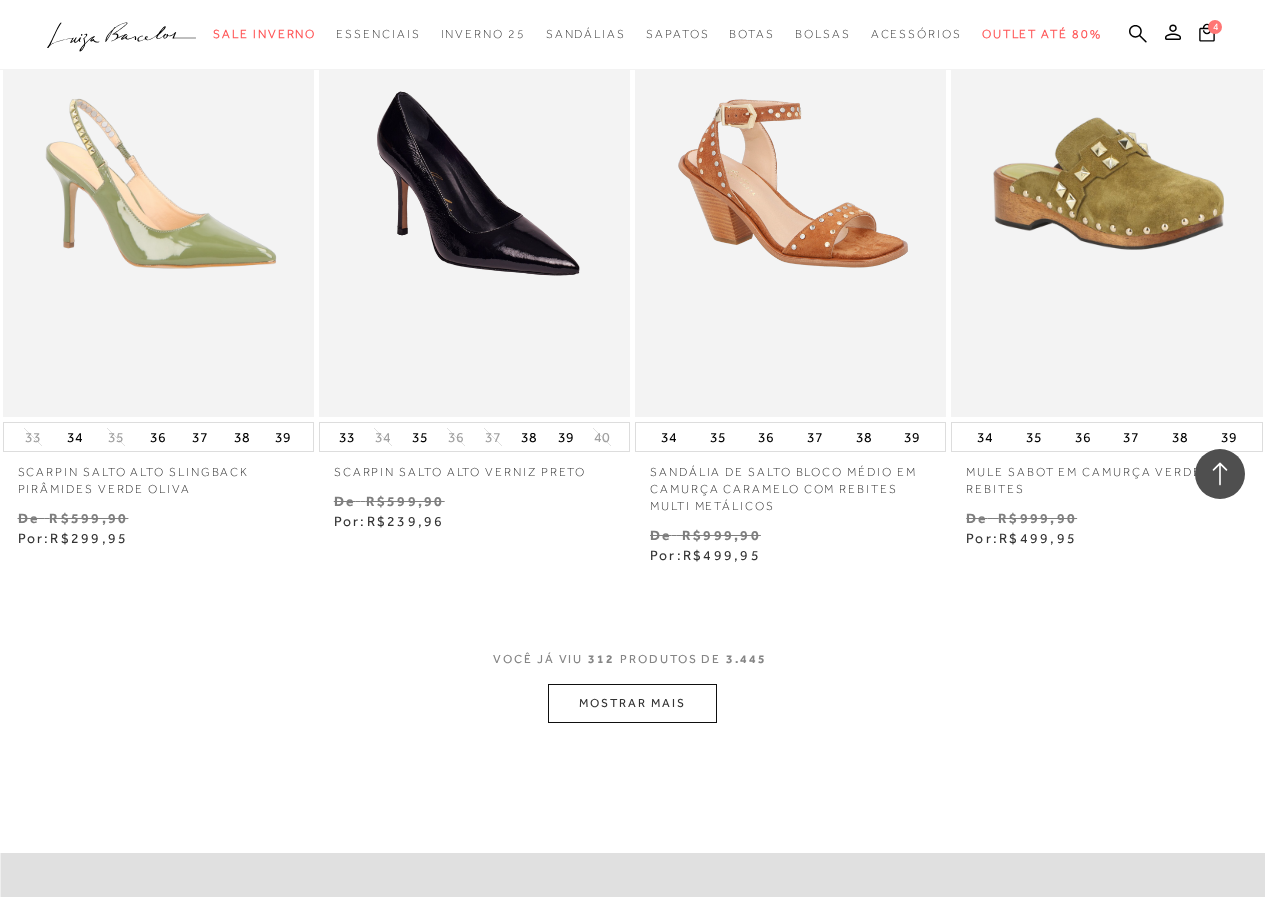 click on "MOSTRAR MAIS" at bounding box center [632, 703] 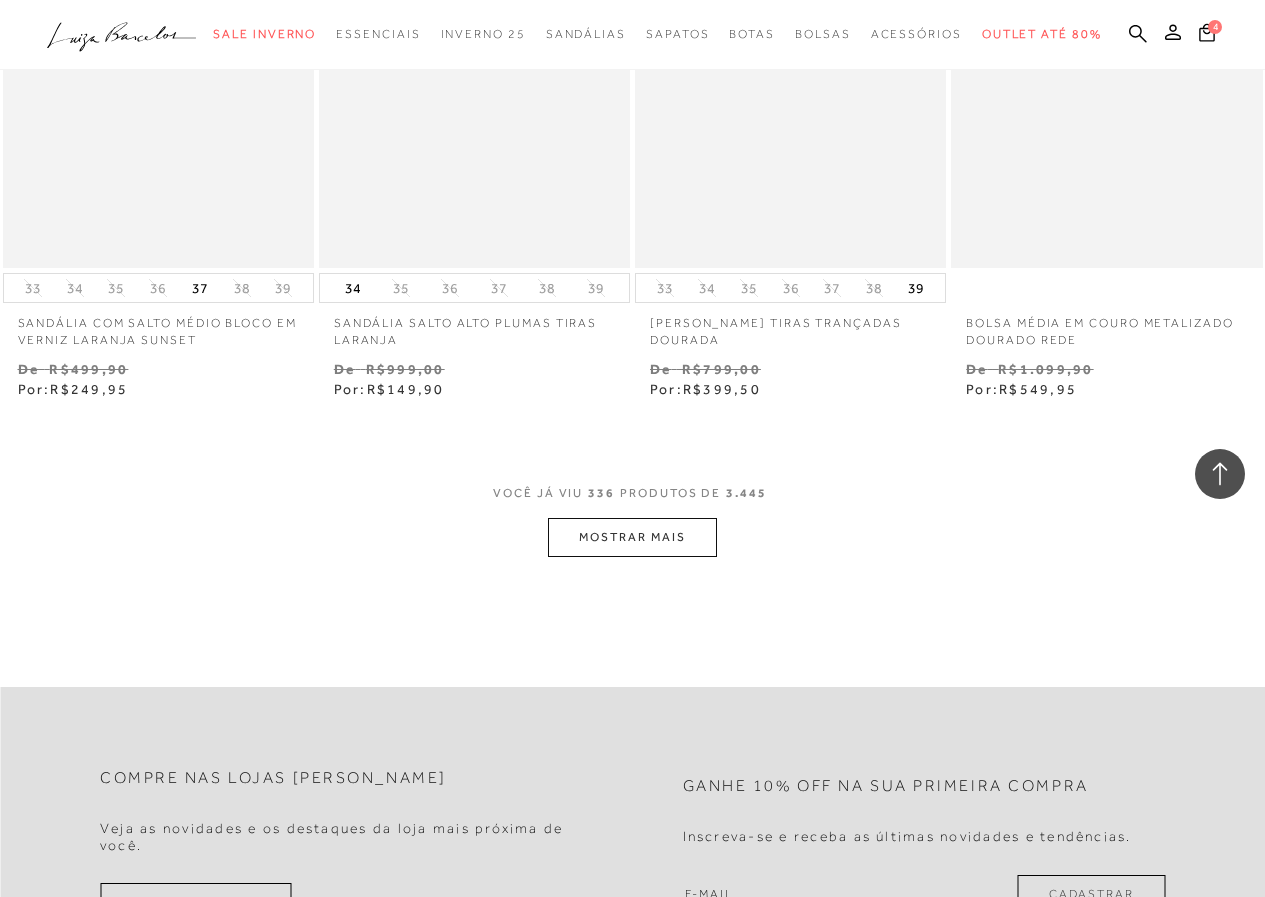 scroll, scrollTop: 52200, scrollLeft: 0, axis: vertical 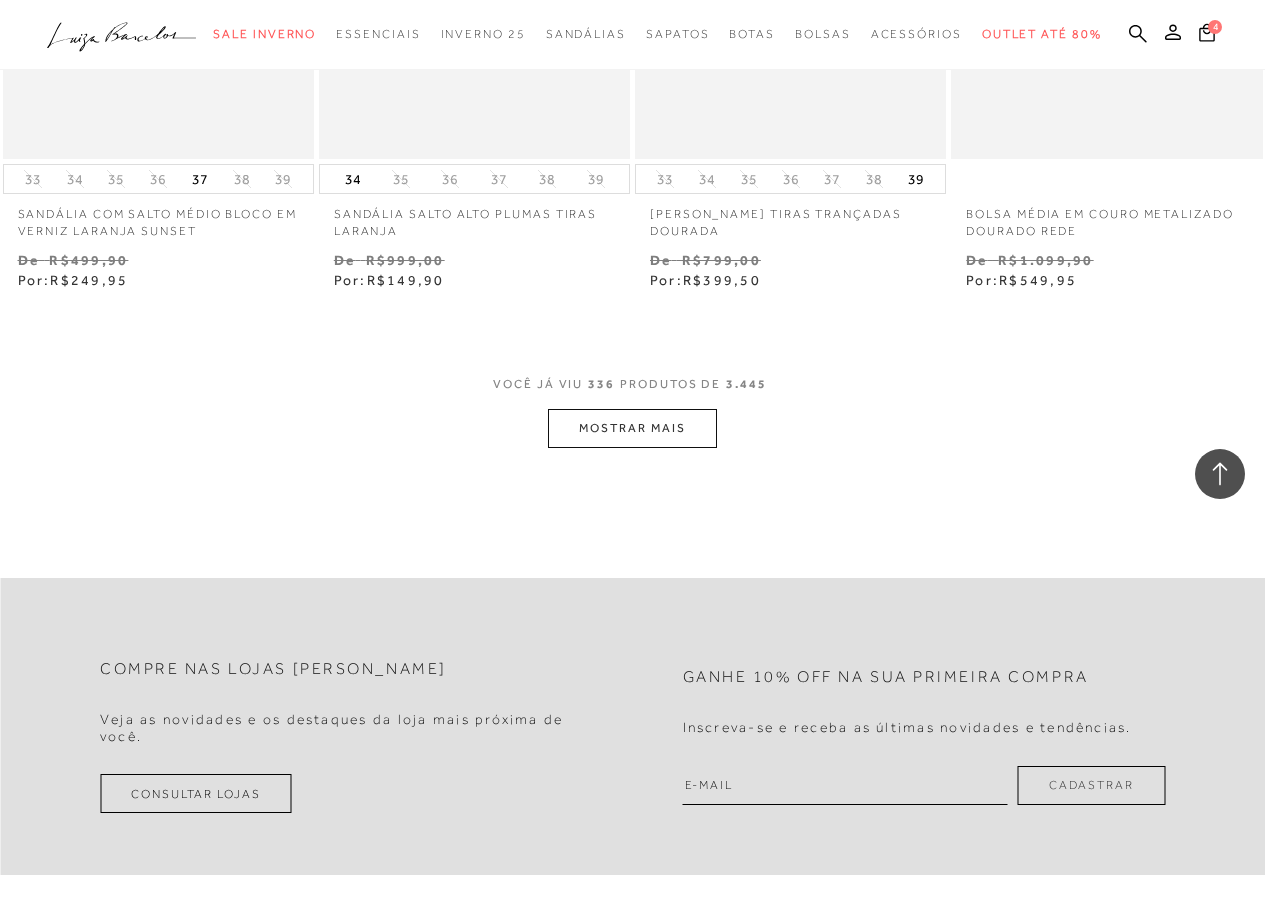 click on "MOSTRAR MAIS" at bounding box center [632, 428] 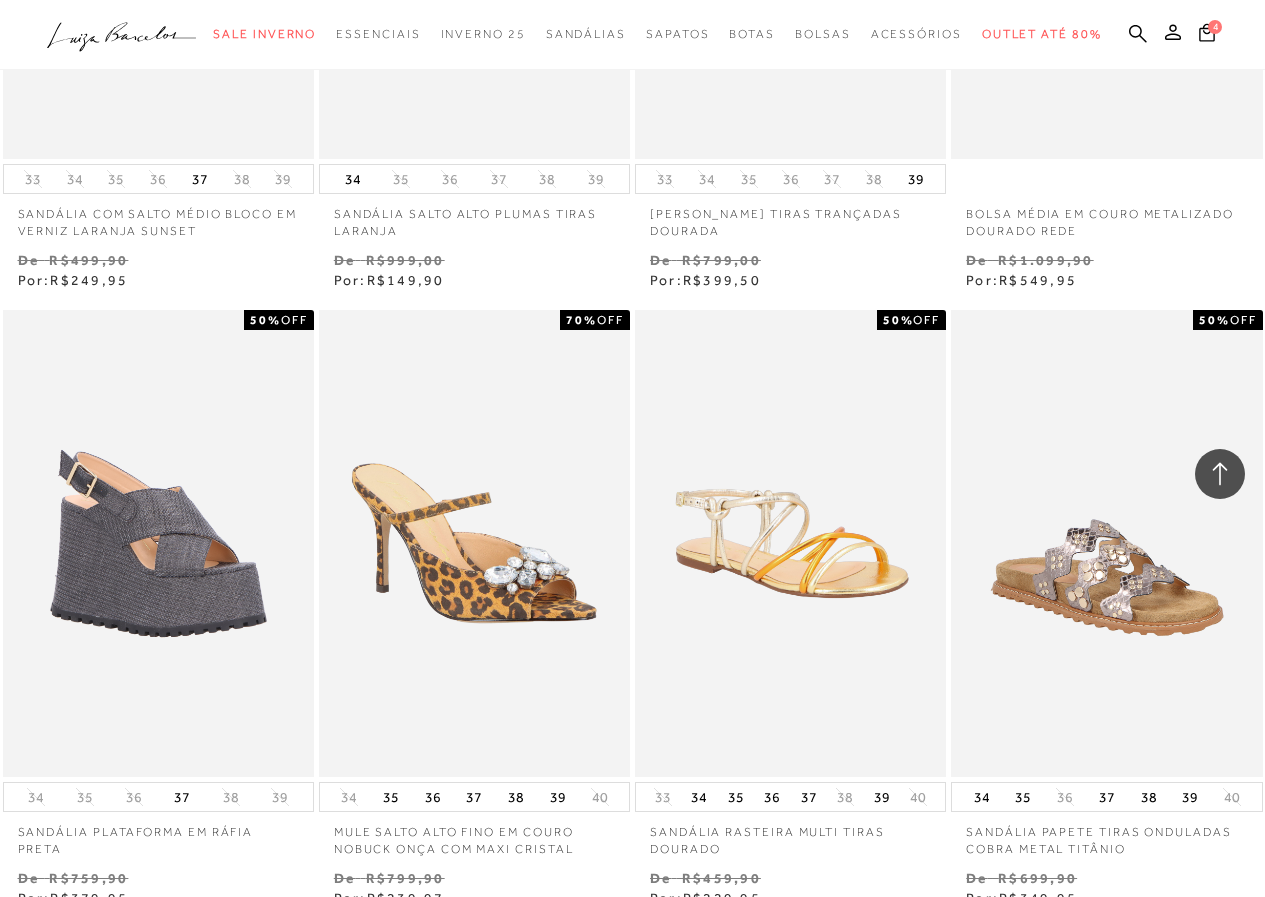 scroll, scrollTop: 55200, scrollLeft: 0, axis: vertical 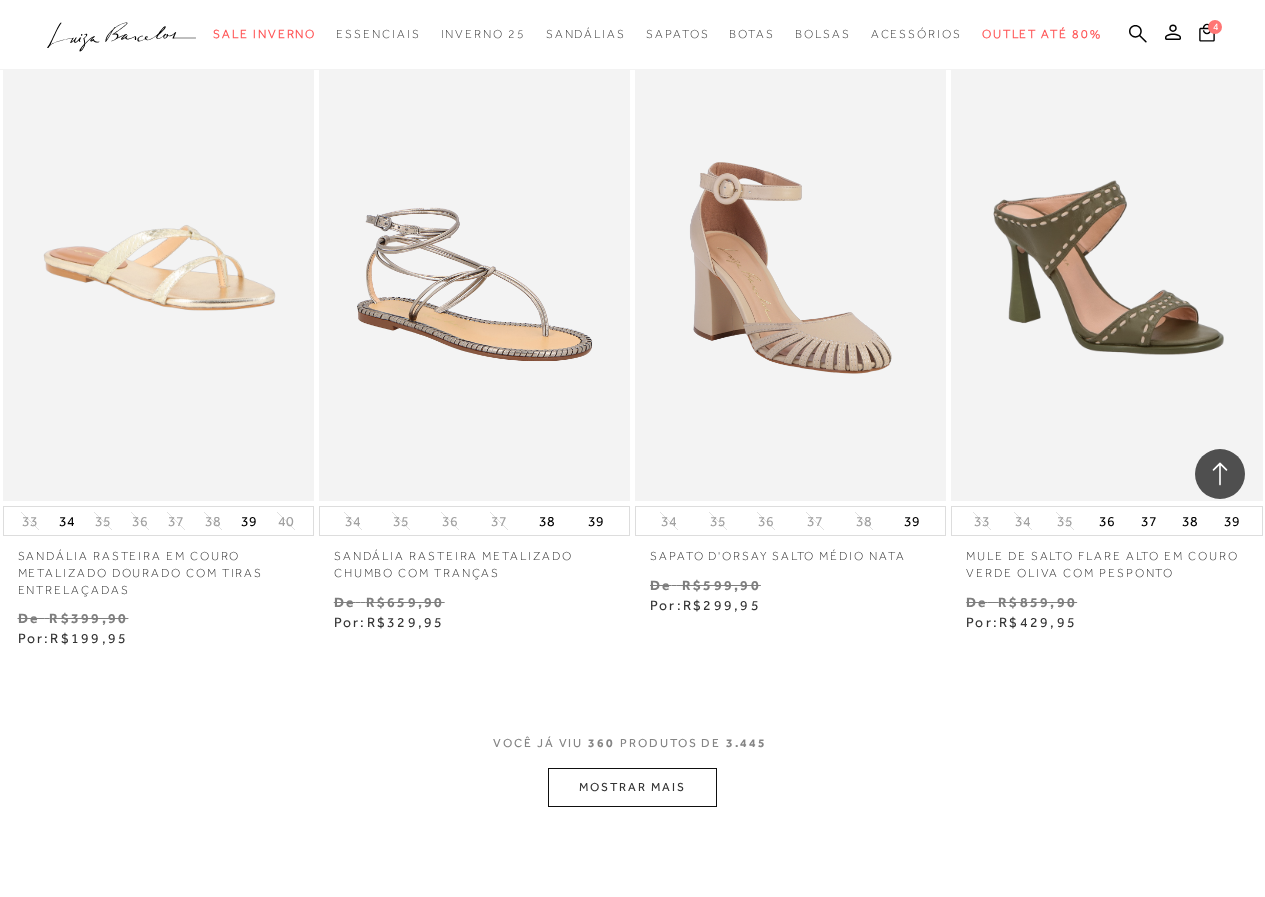 click on "MOSTRAR MAIS" at bounding box center (632, 787) 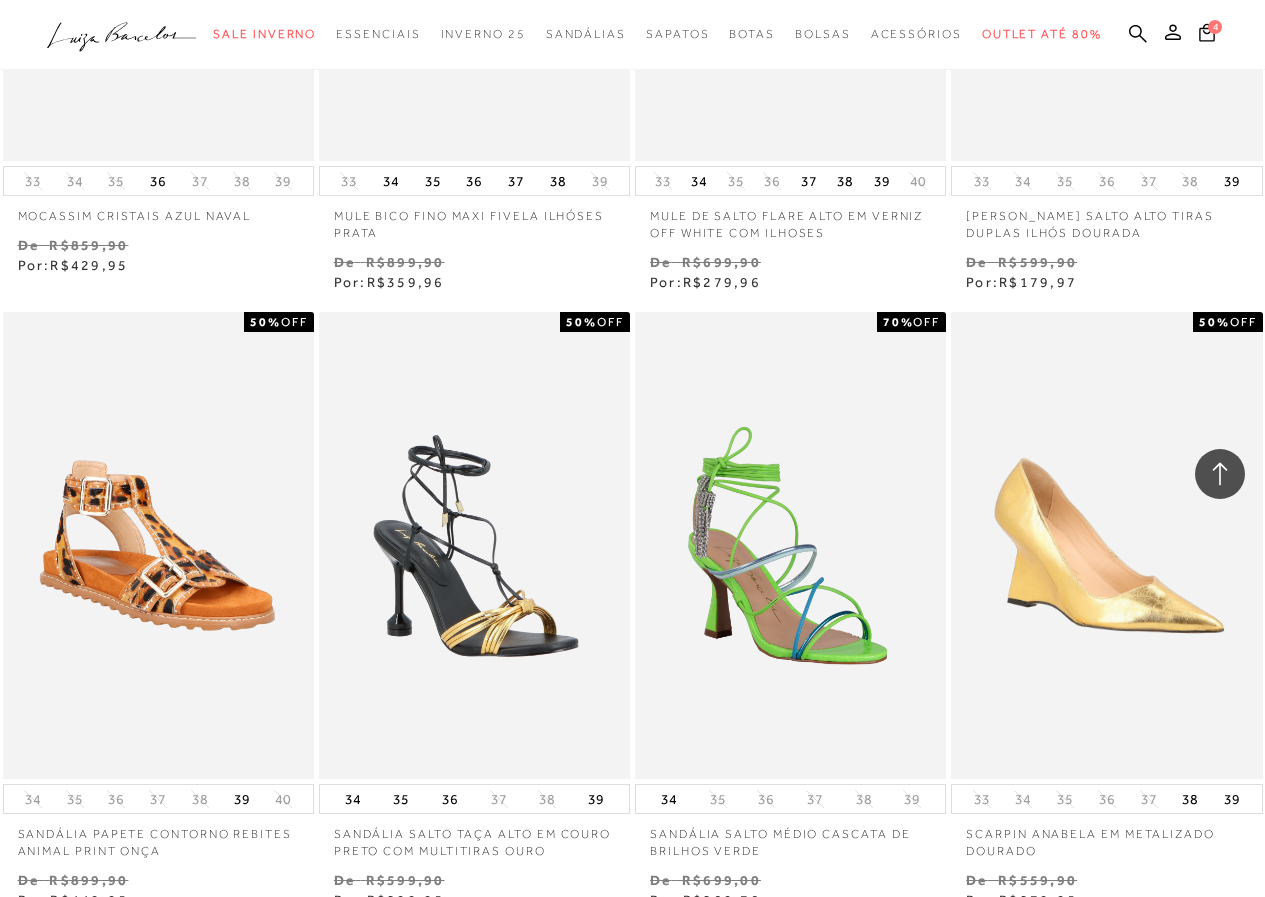 scroll, scrollTop: 59200, scrollLeft: 0, axis: vertical 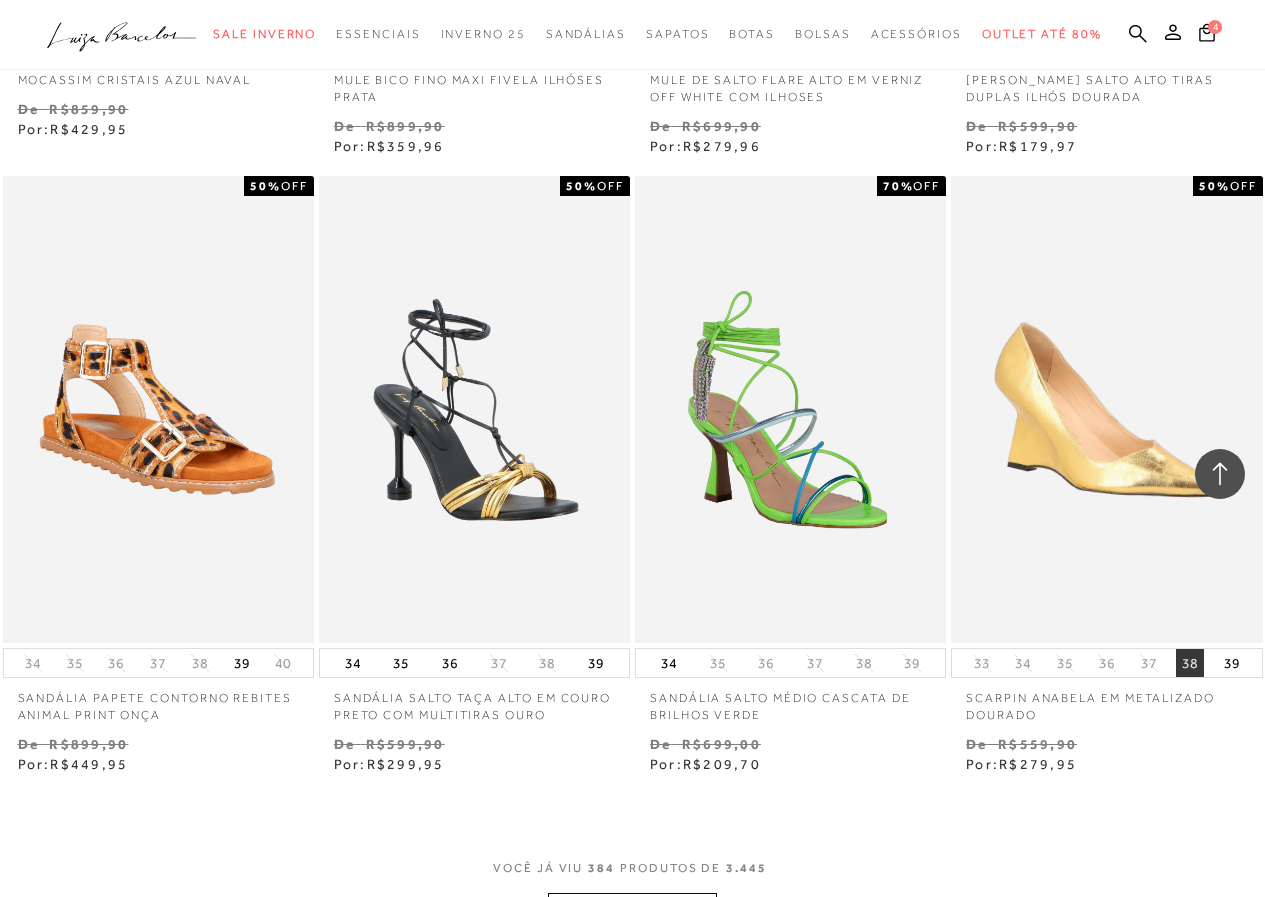 click on "38" at bounding box center [1190, 663] 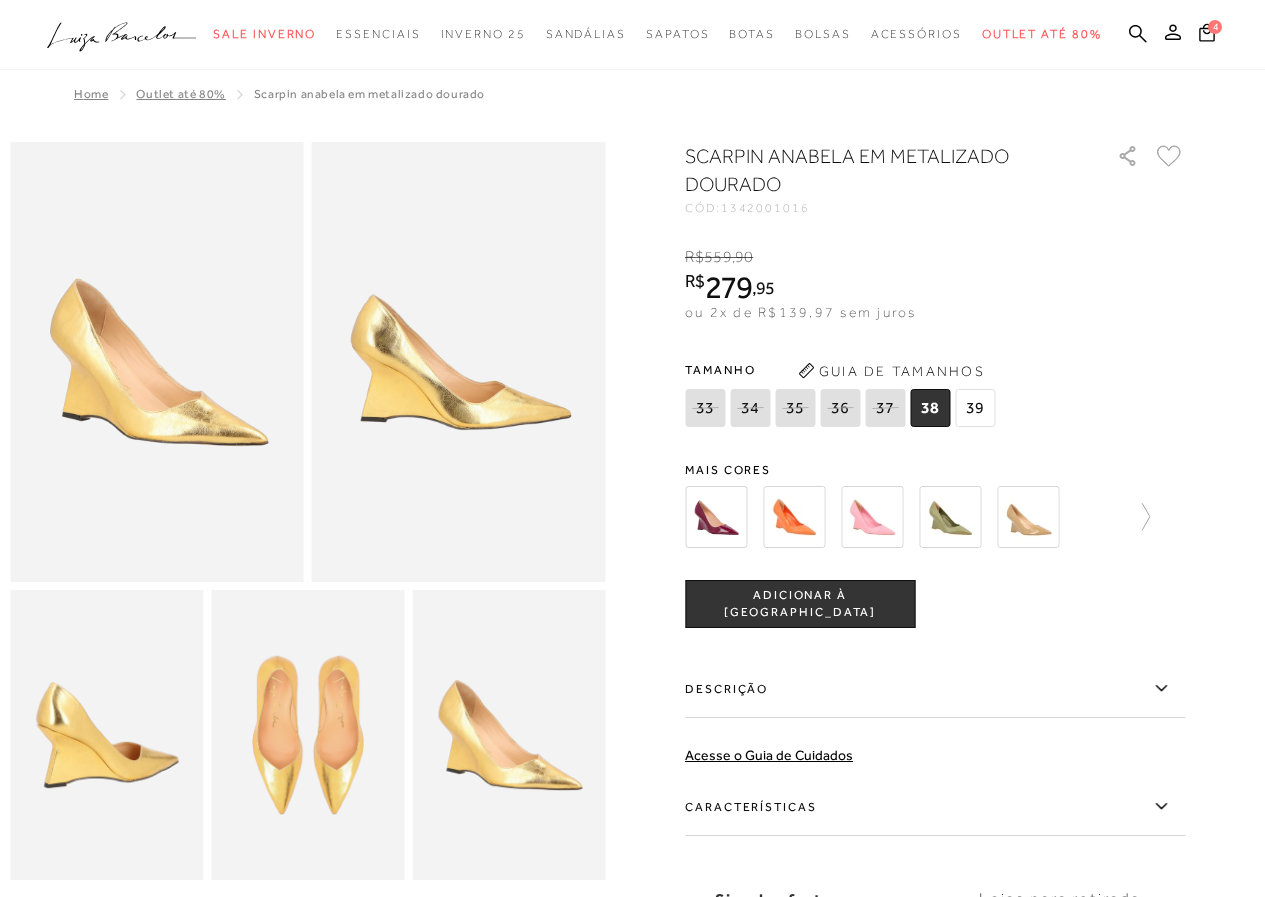 scroll, scrollTop: 0, scrollLeft: 0, axis: both 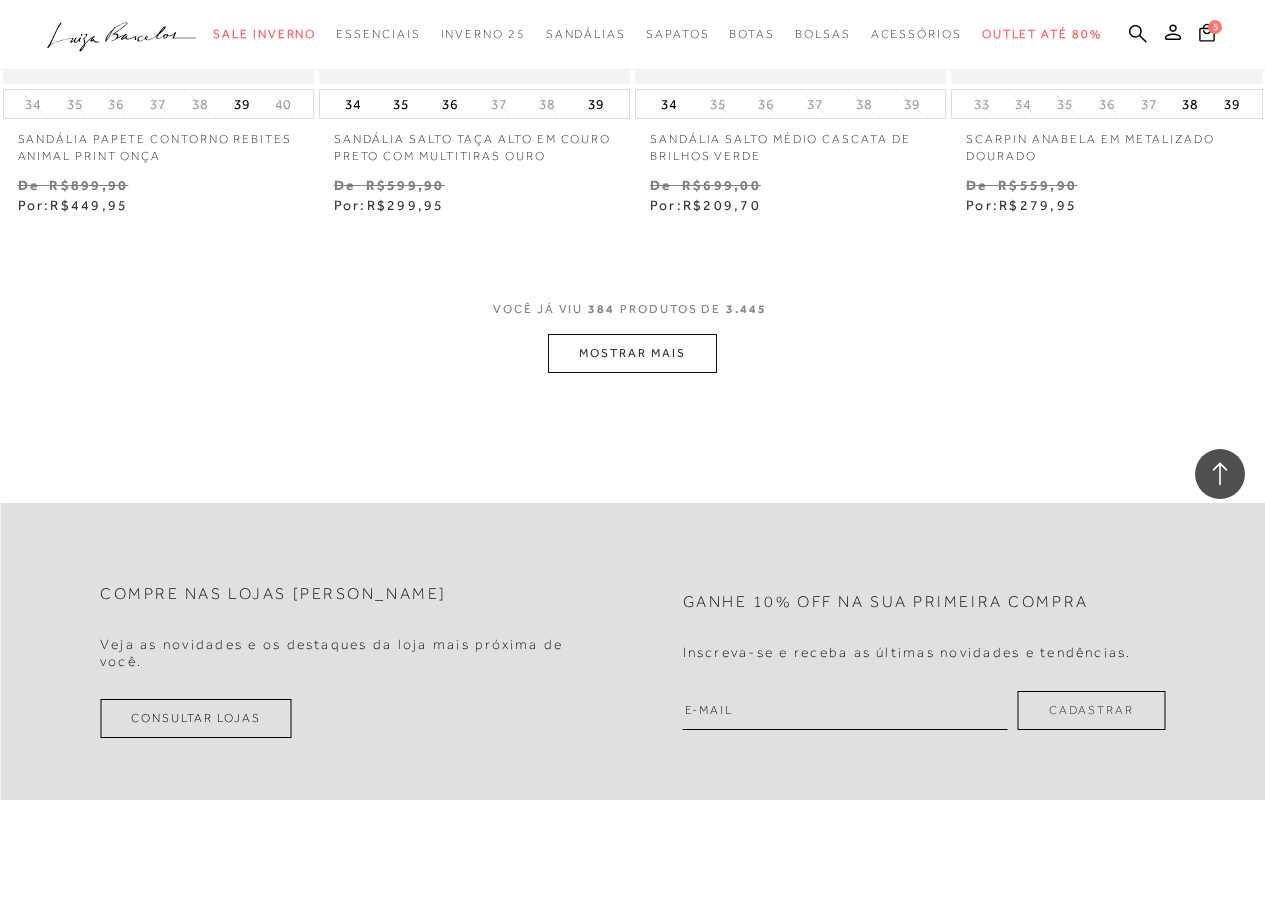 click on "MOSTRAR MAIS" at bounding box center [632, 353] 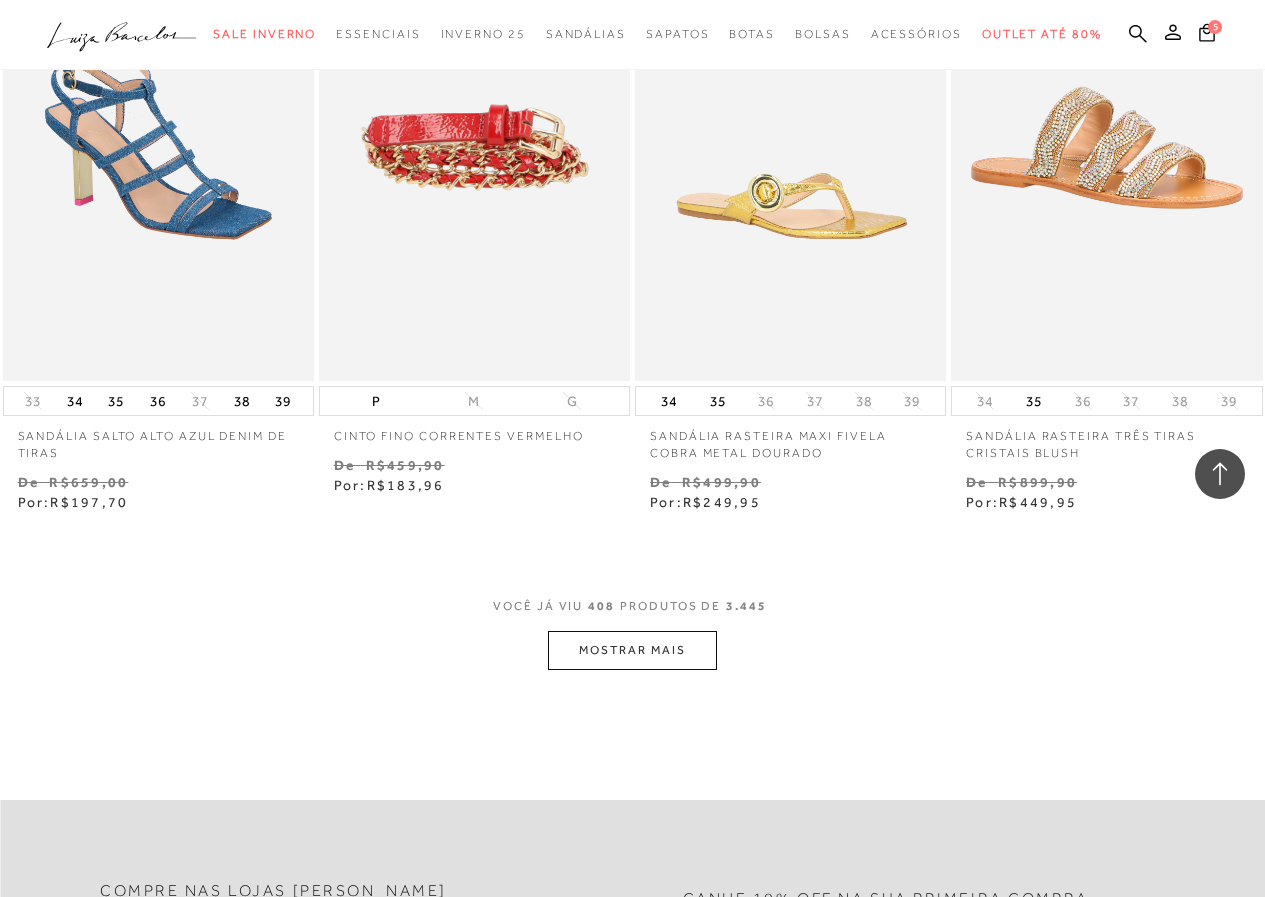 scroll, scrollTop: 63359, scrollLeft: 0, axis: vertical 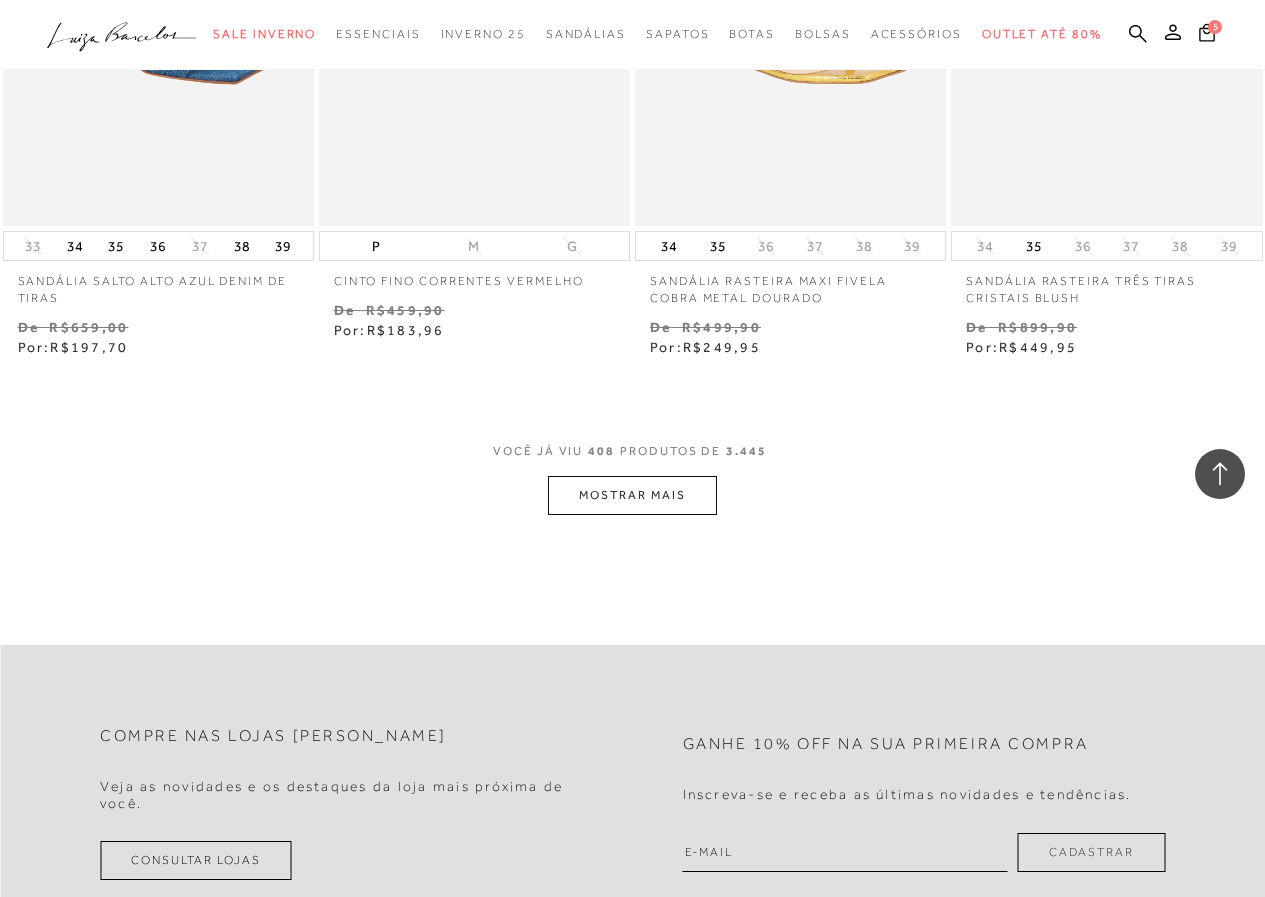 click on "MOSTRAR MAIS" at bounding box center (632, 495) 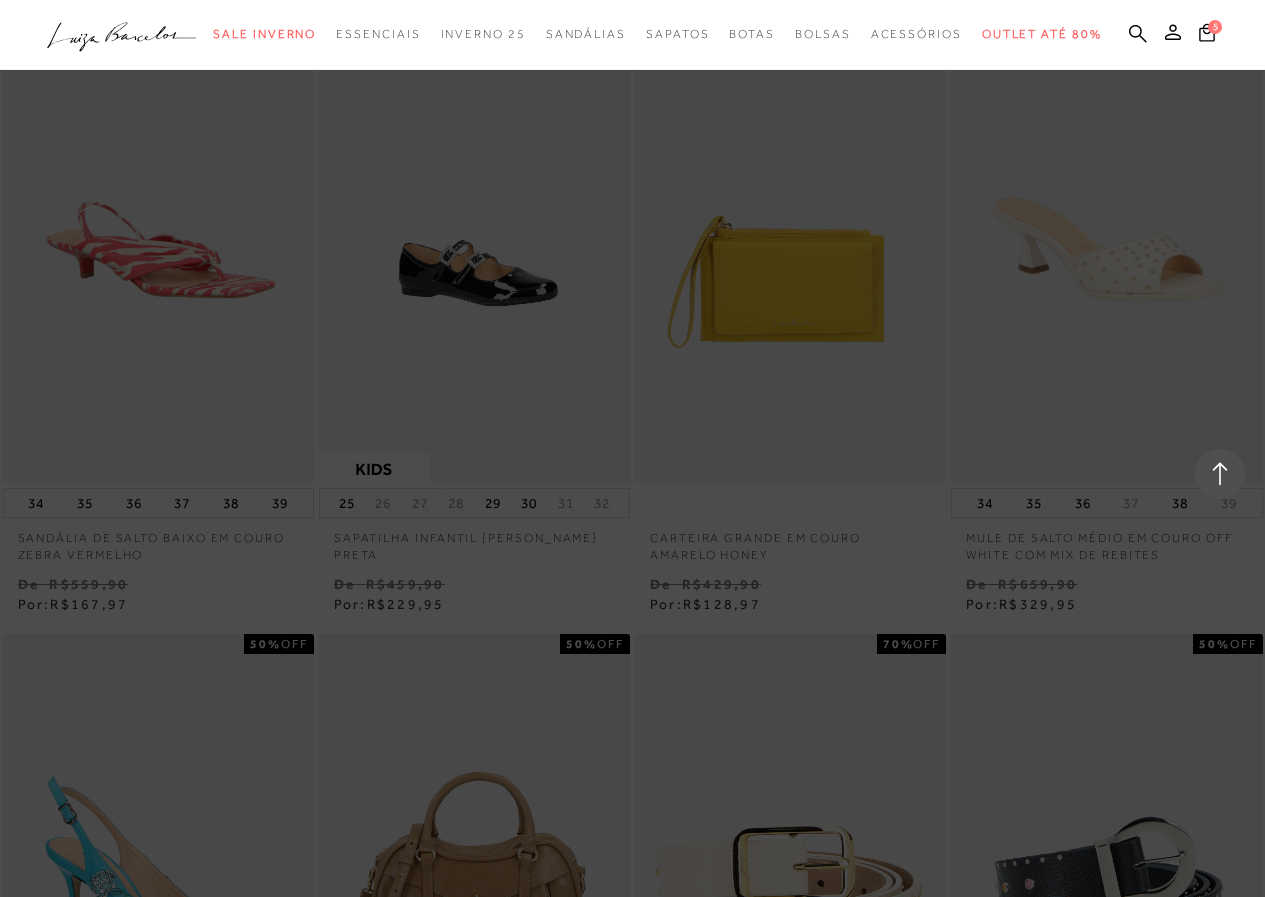 scroll, scrollTop: 64959, scrollLeft: 0, axis: vertical 